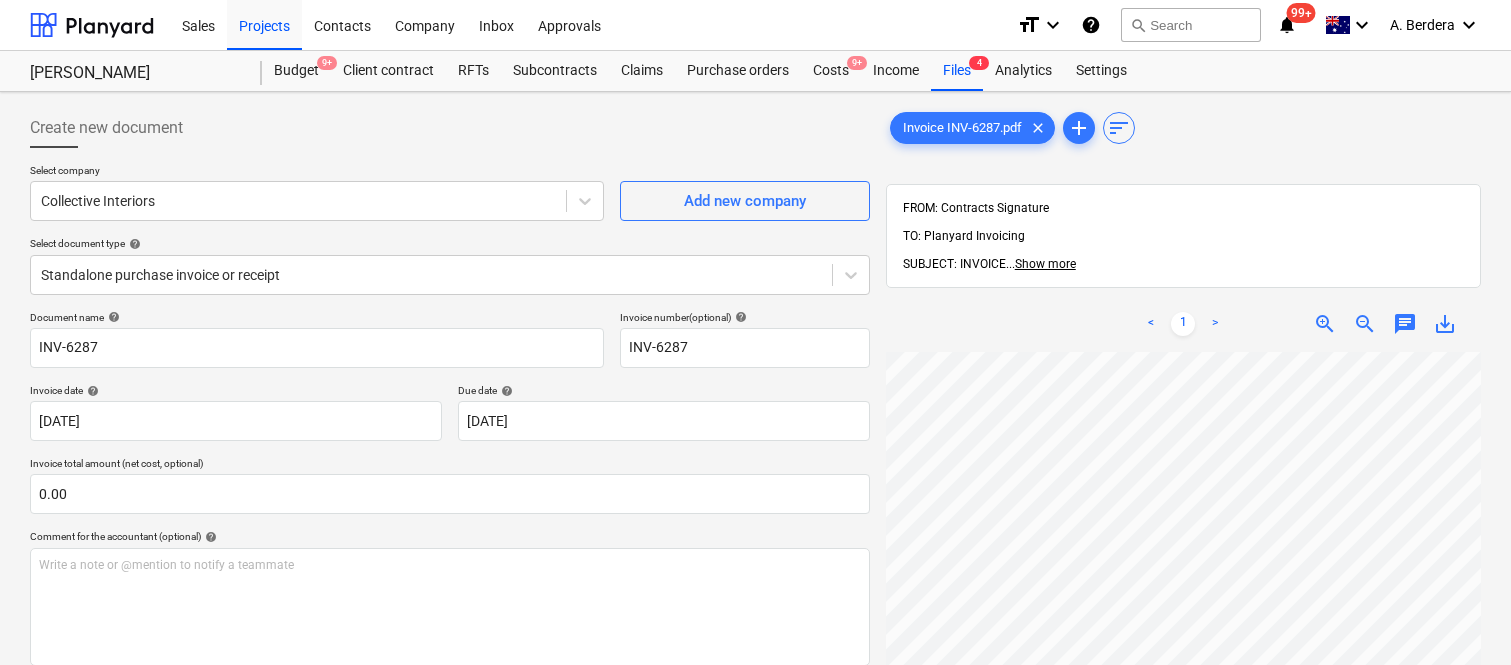 scroll, scrollTop: 0, scrollLeft: 0, axis: both 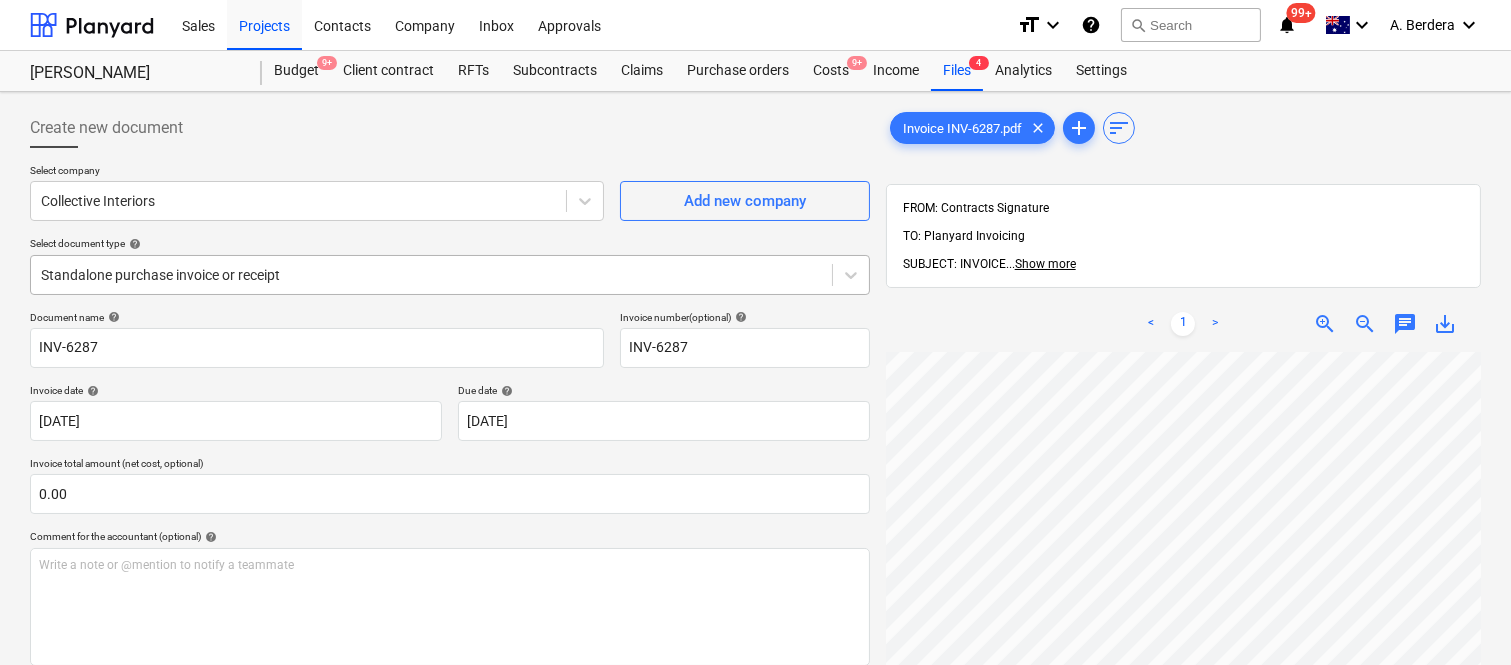 click at bounding box center (431, 275) 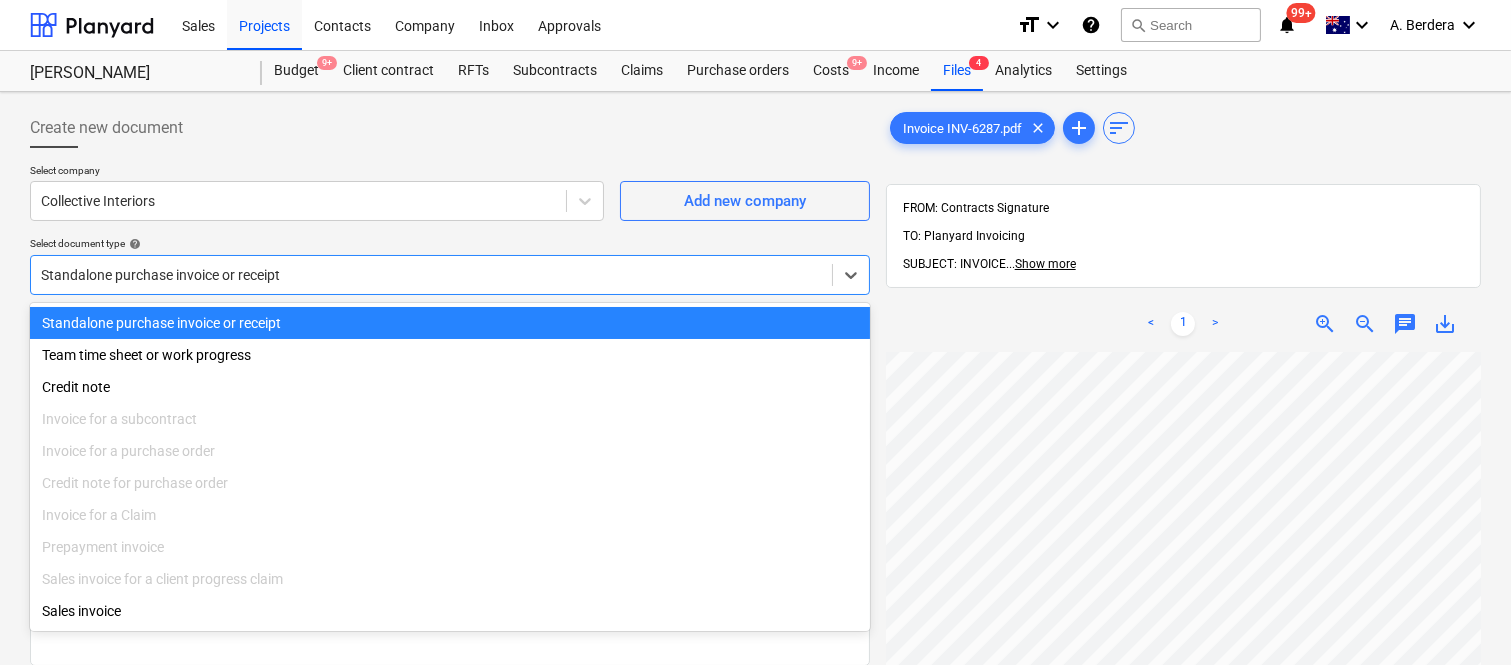 click on "Standalone purchase invoice or receipt" at bounding box center (450, 323) 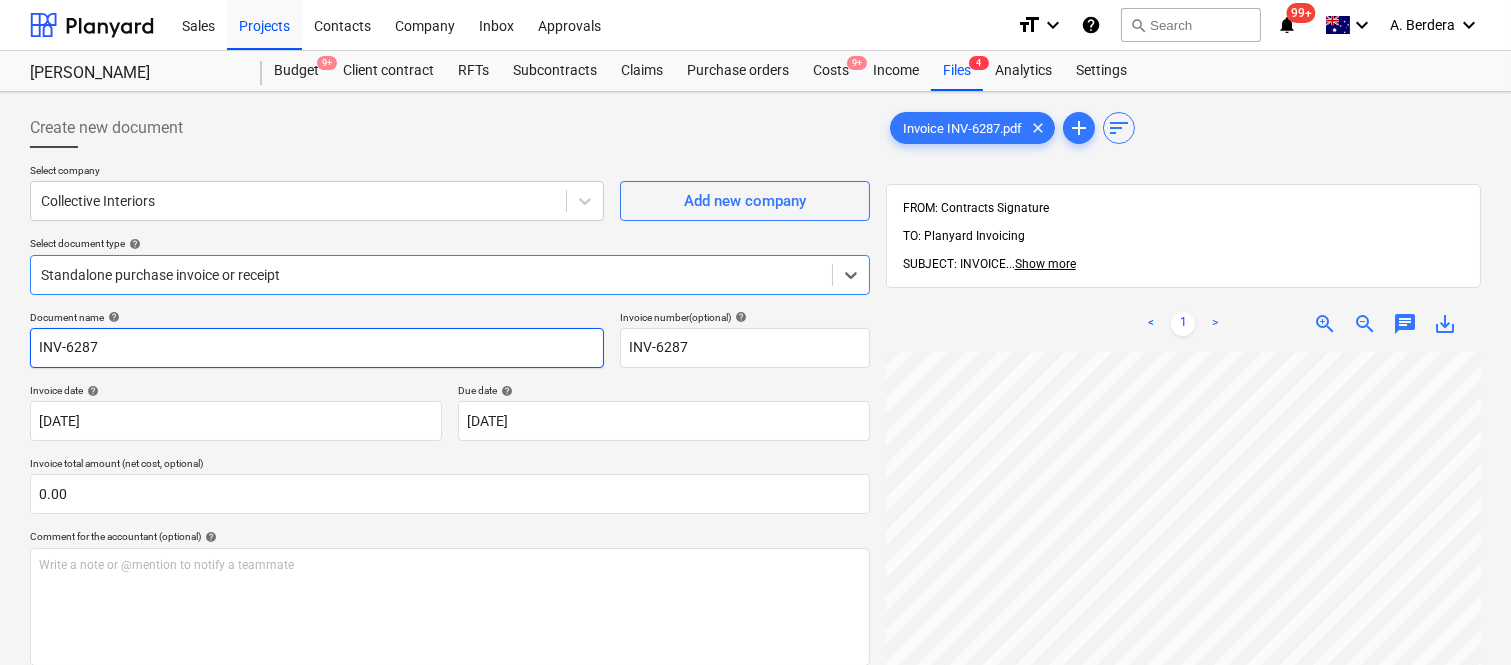 click on "INV-6287" at bounding box center (317, 348) 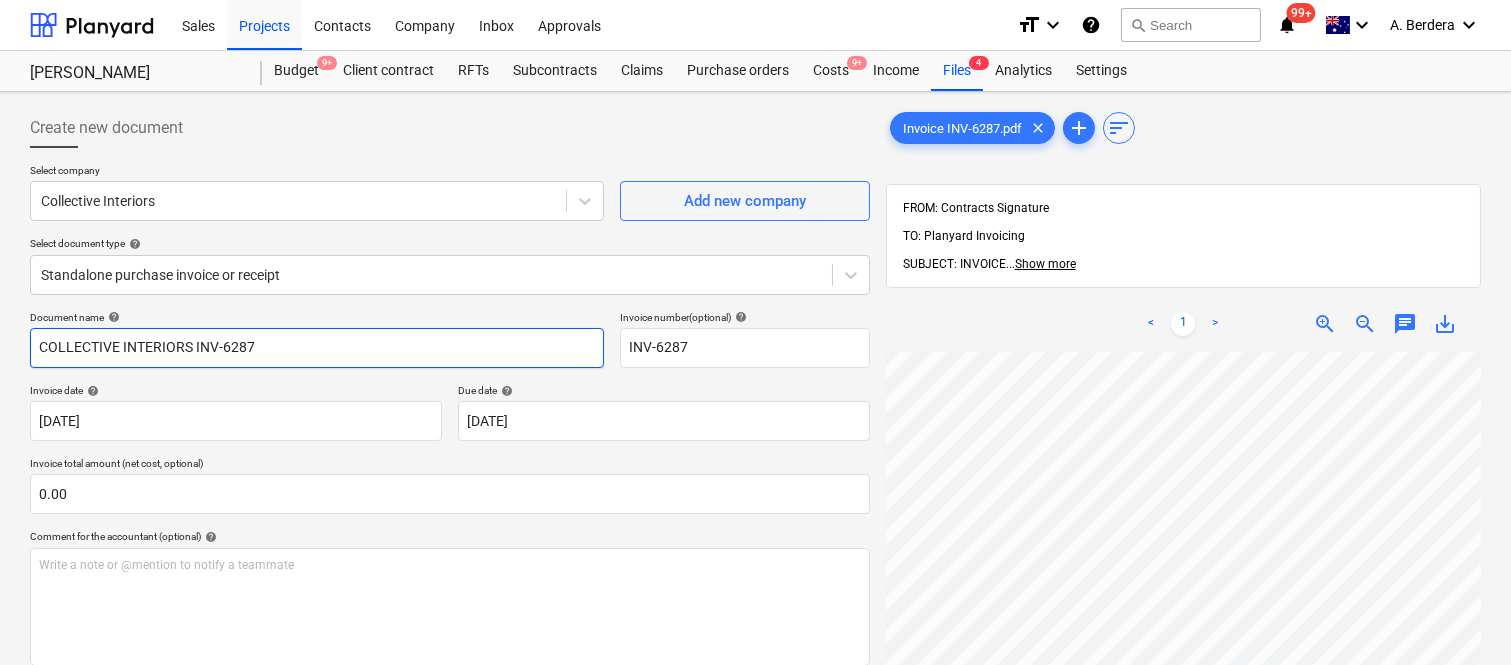 type on "COLLECTIVE INTERIORS INV-6287" 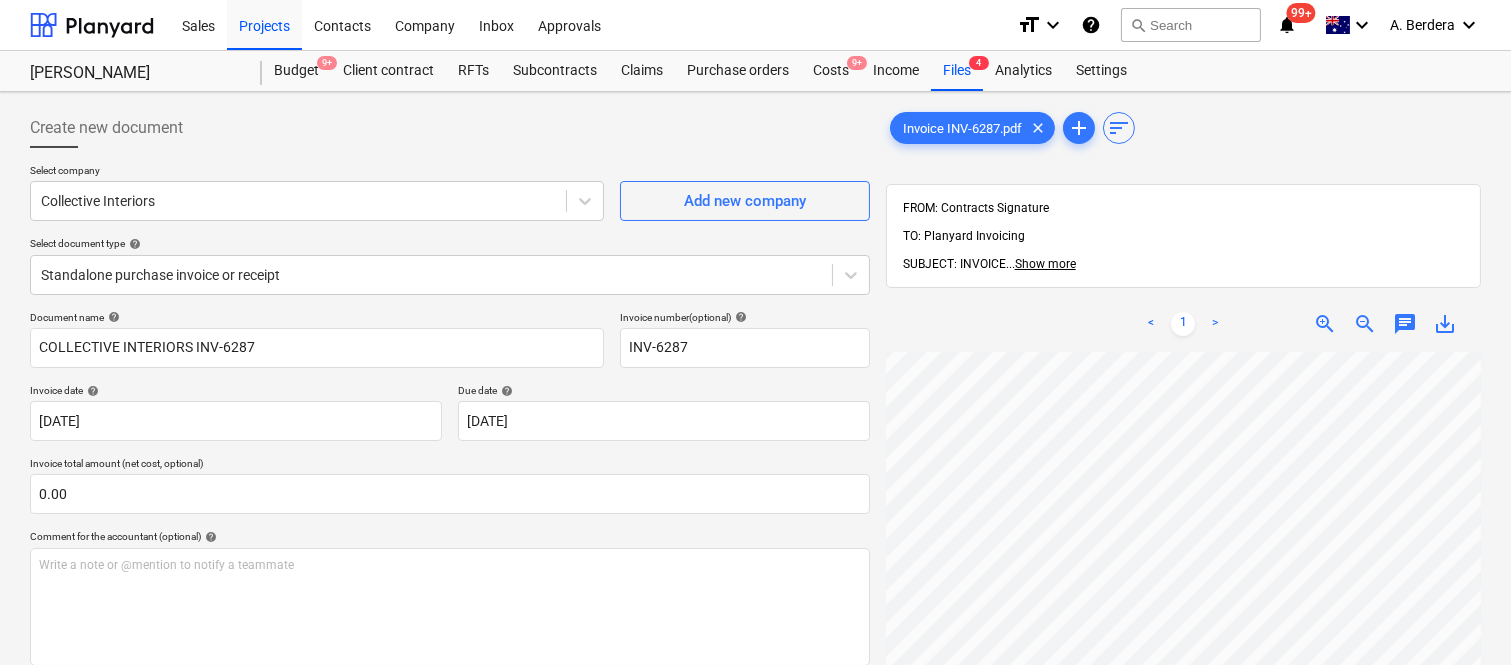 scroll, scrollTop: 0, scrollLeft: 307, axis: horizontal 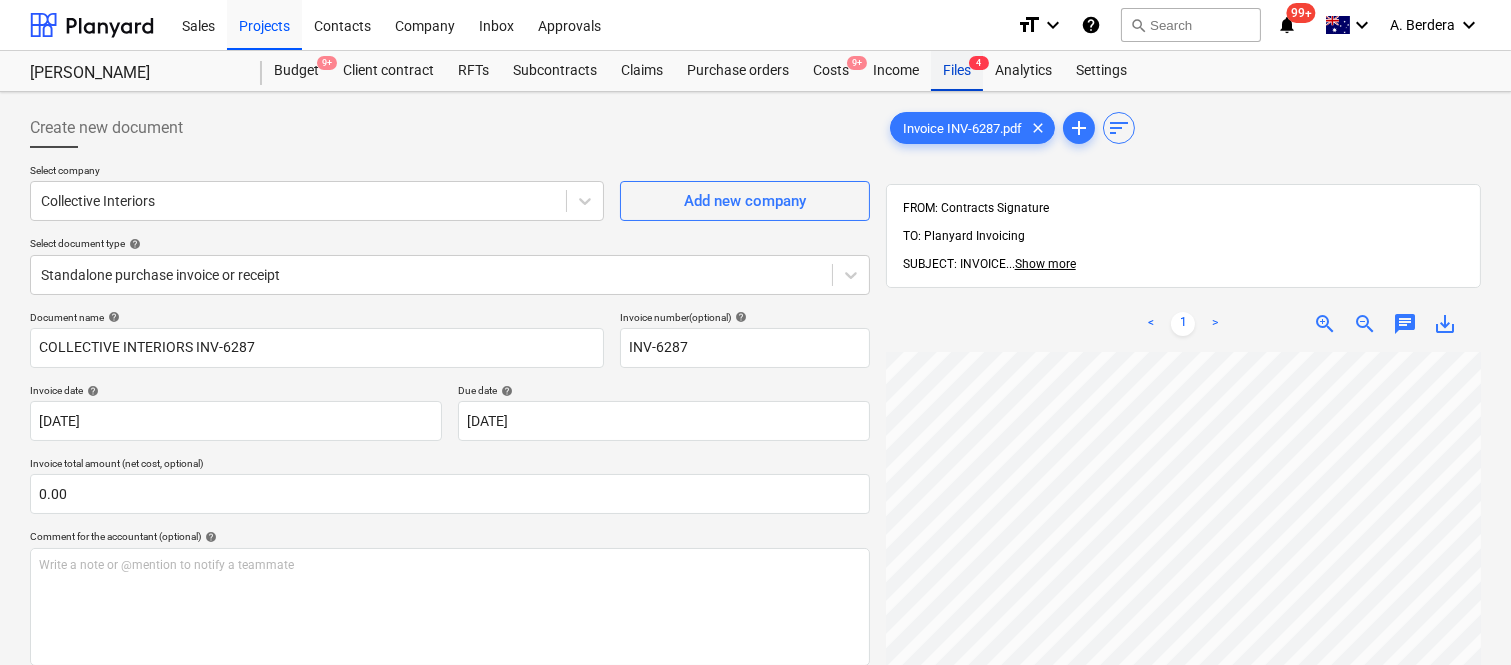 click on "Files 4" at bounding box center (957, 71) 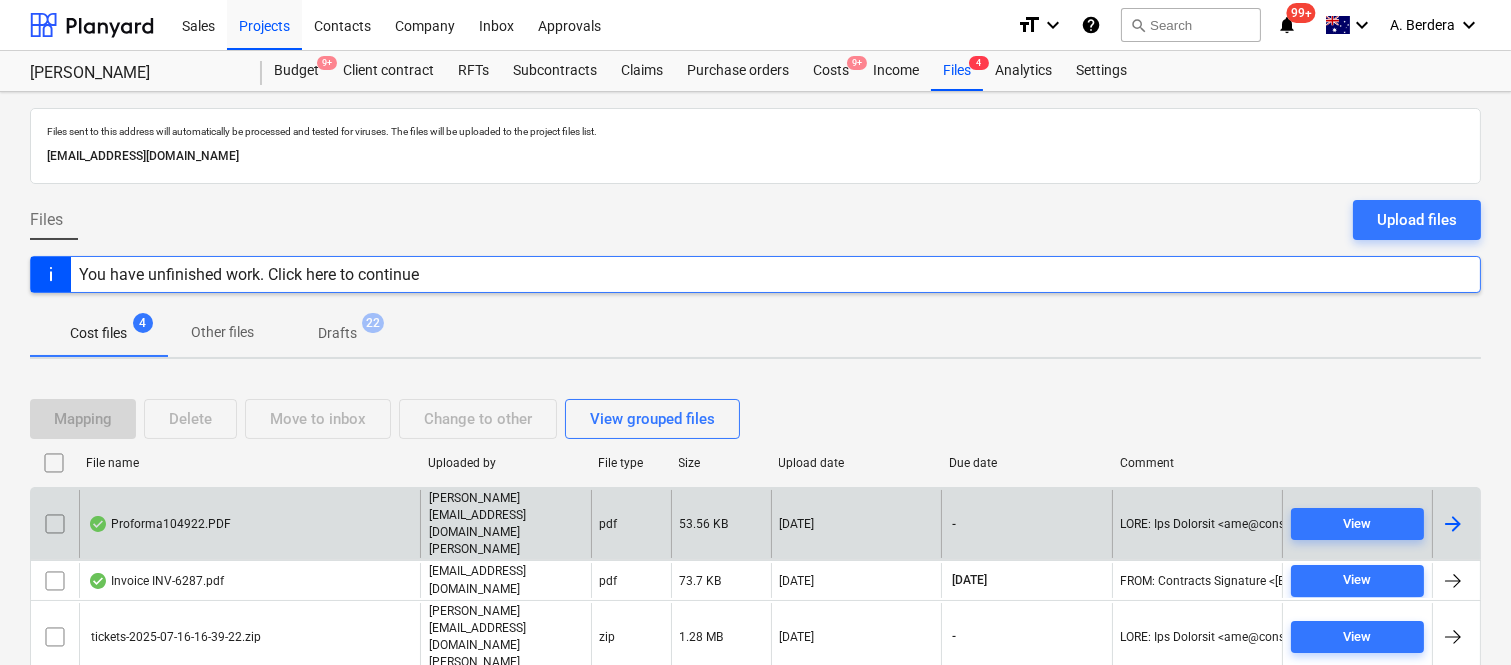 click on "Proforma104922.PDF" at bounding box center [249, 524] 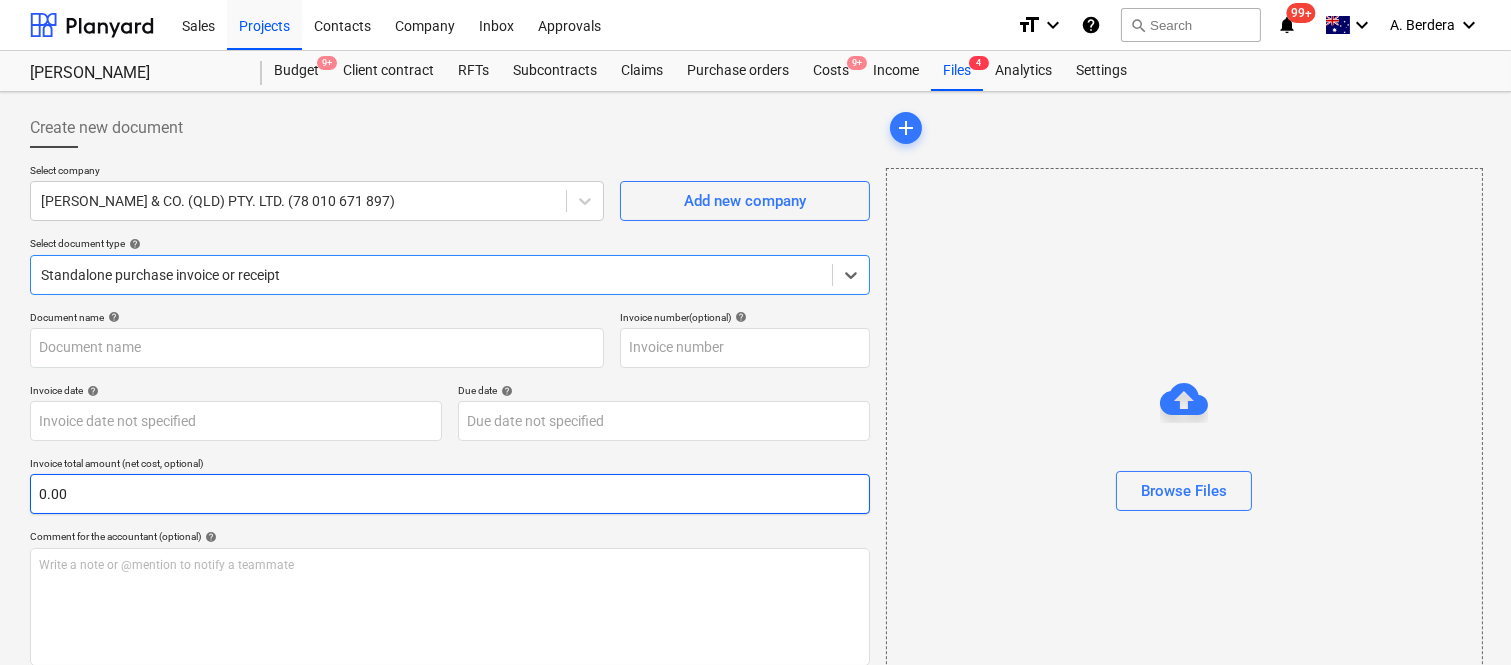 type on "104922" 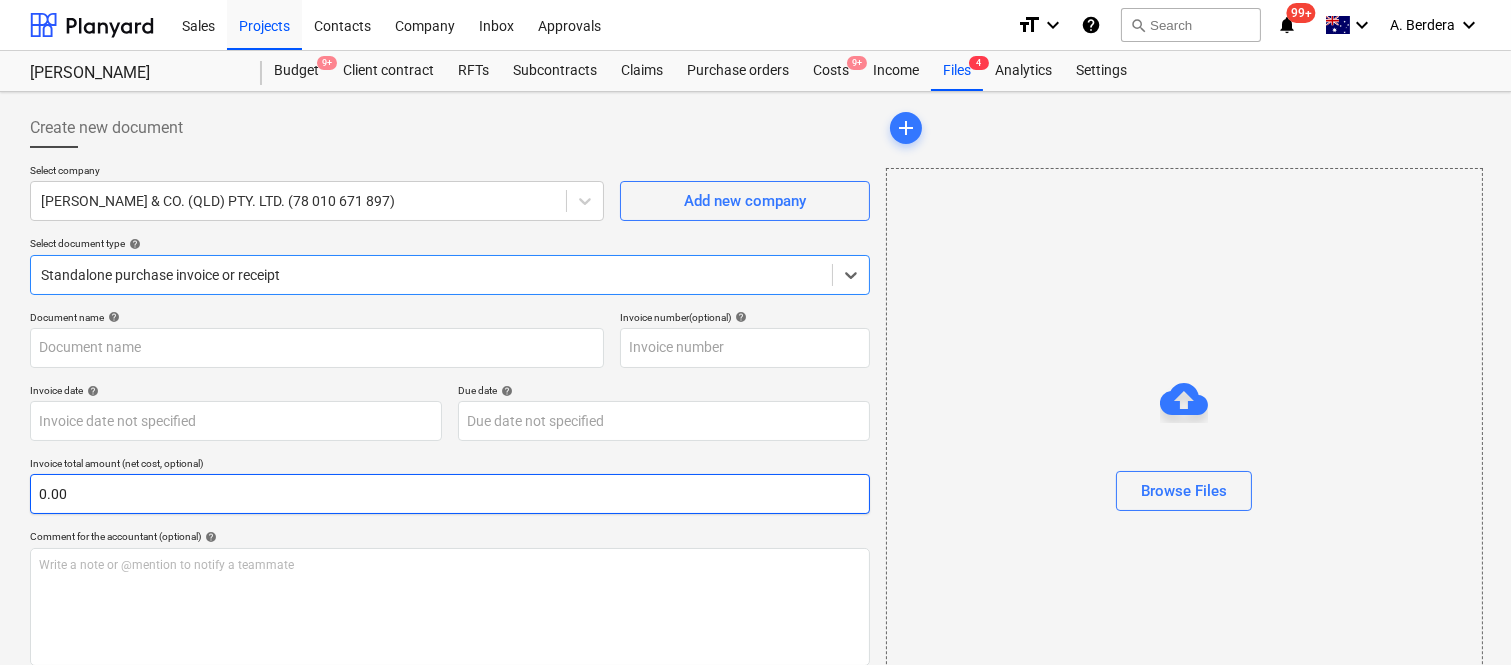 type on "104922" 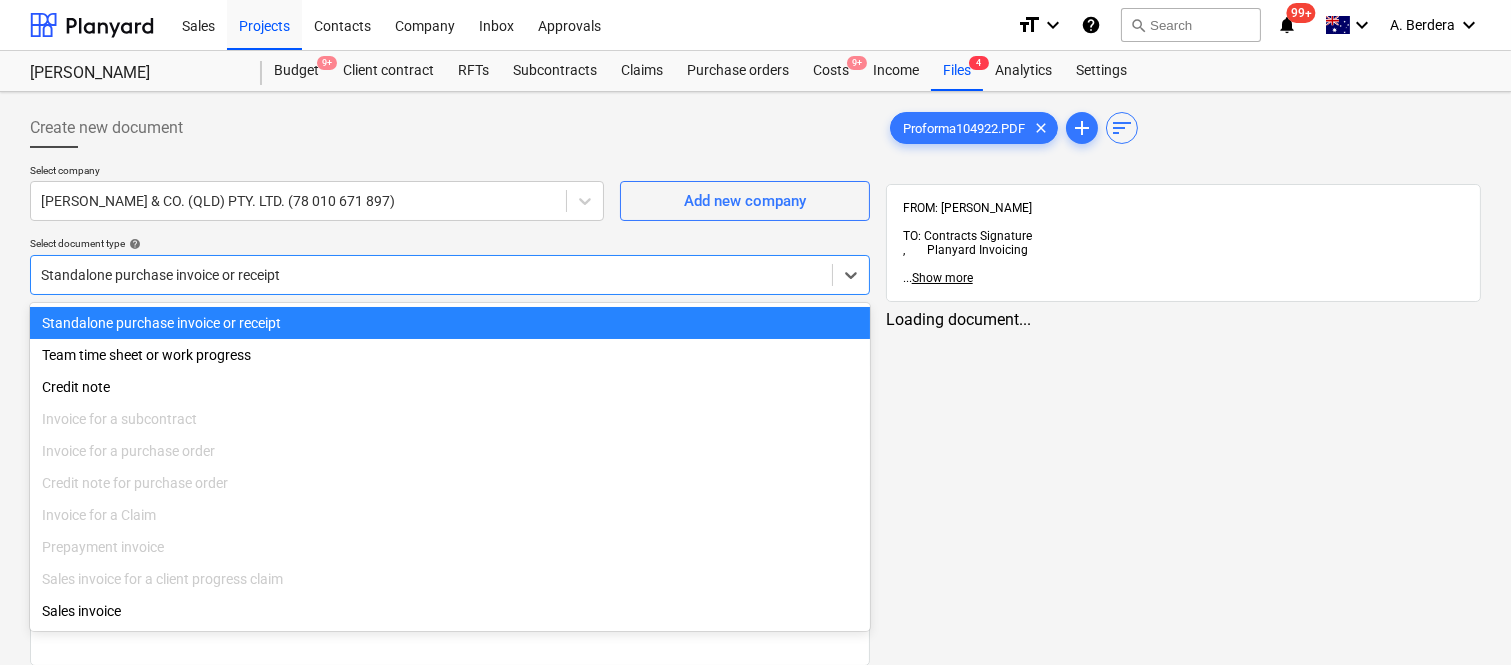 click at bounding box center [431, 275] 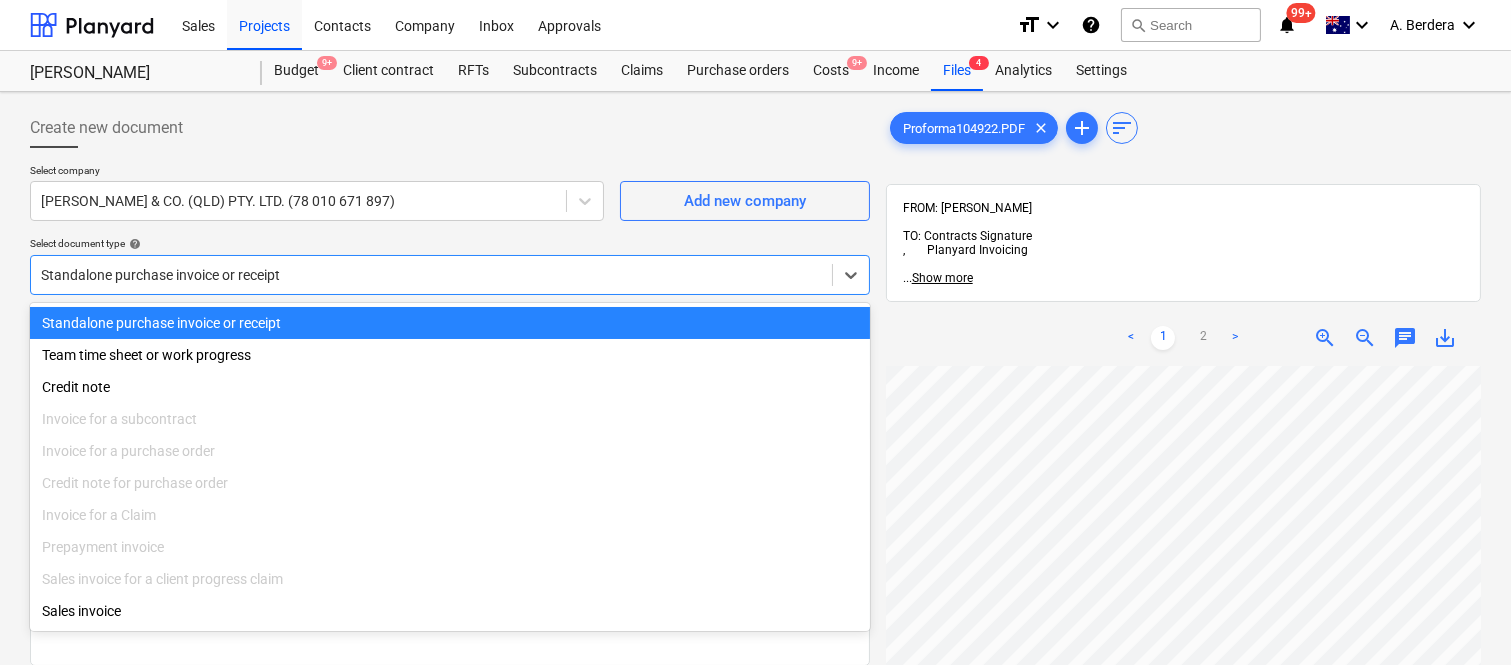 click on "Standalone purchase invoice or receipt" at bounding box center [450, 323] 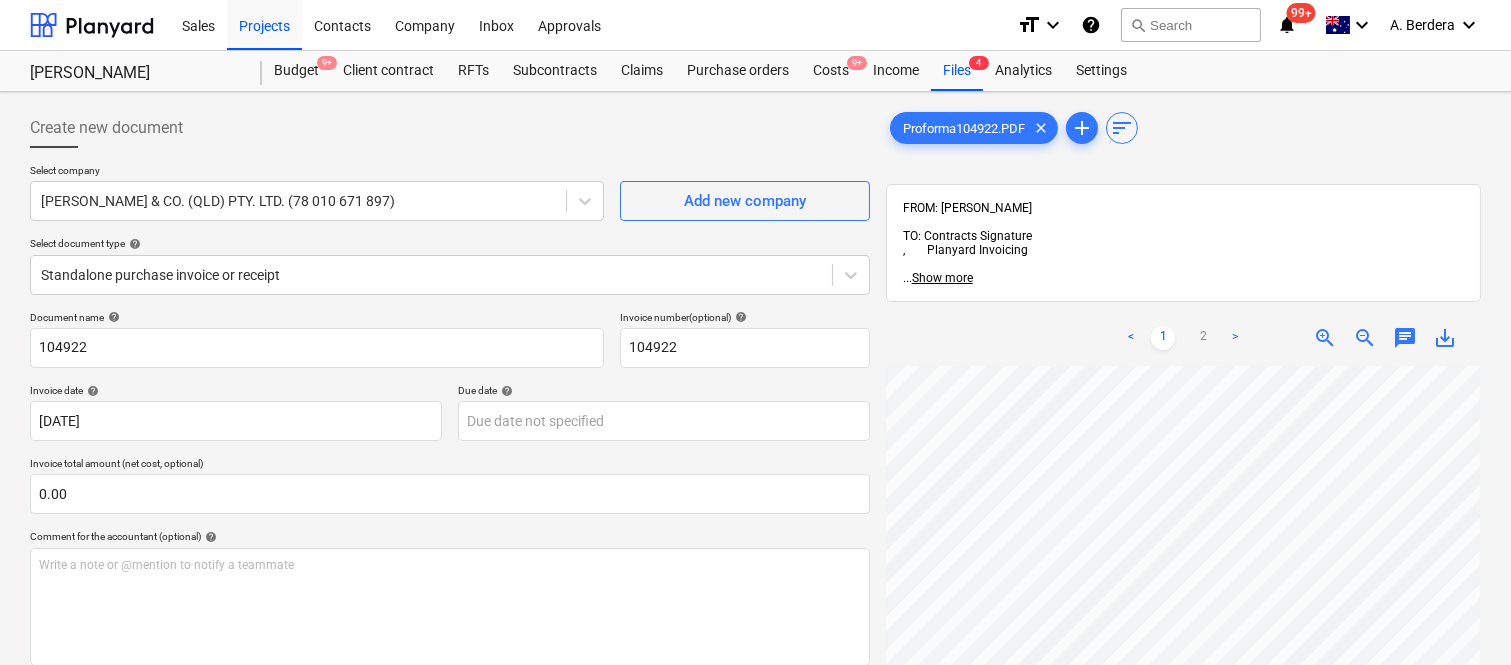 scroll, scrollTop: 667, scrollLeft: 306, axis: both 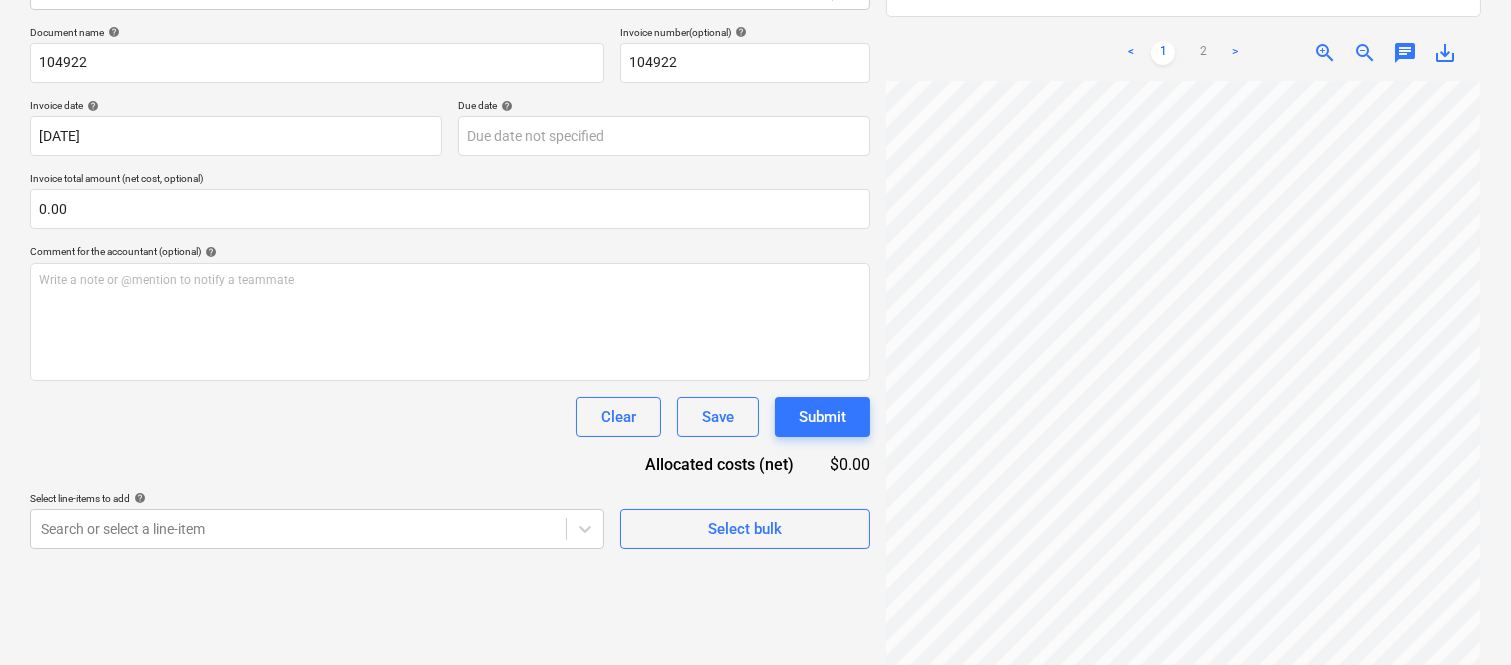 click on "Proforma104922.PDF clear add sort FROM: [PERSON_NAME]  TO: Contracts Signature  , 	Planyard Invoicing ...  Show more ...  Show more < 1 2 > zoom_in zoom_out chat 0 save_alt" at bounding box center [1183, 256] 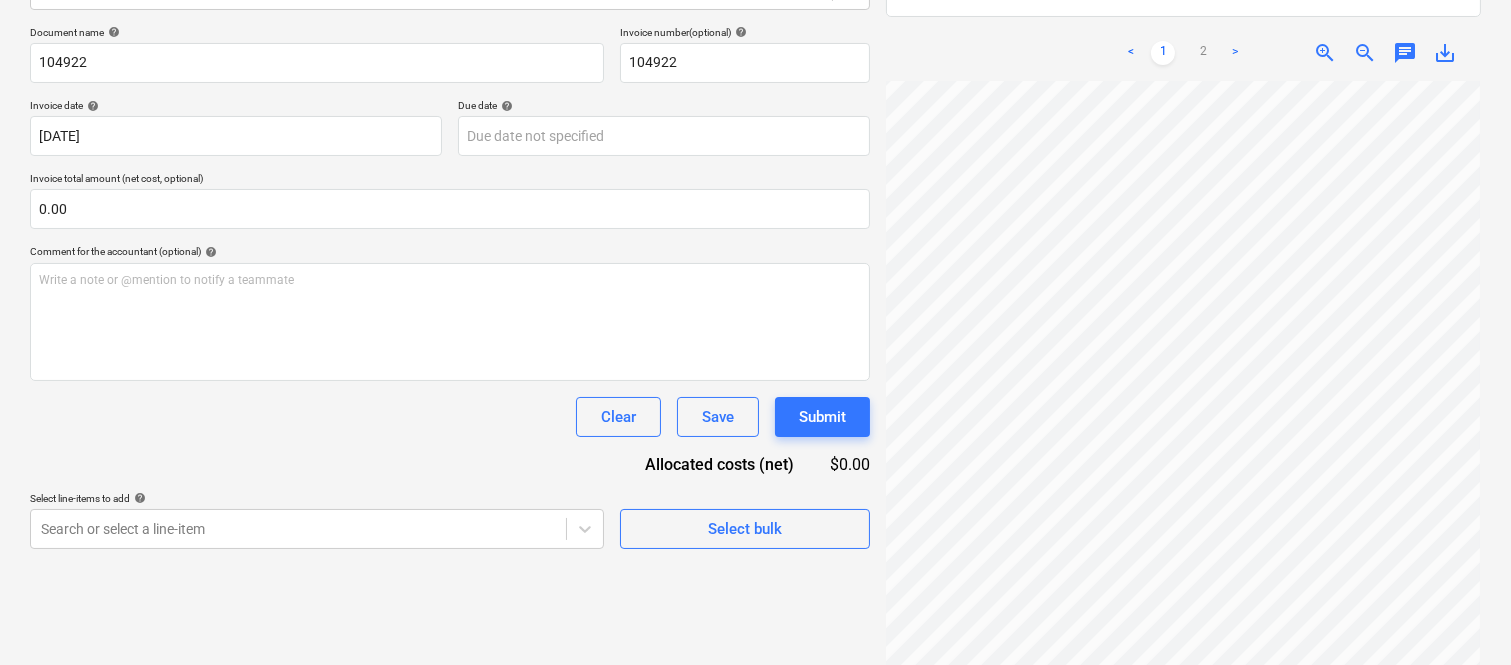 scroll, scrollTop: 141, scrollLeft: 306, axis: both 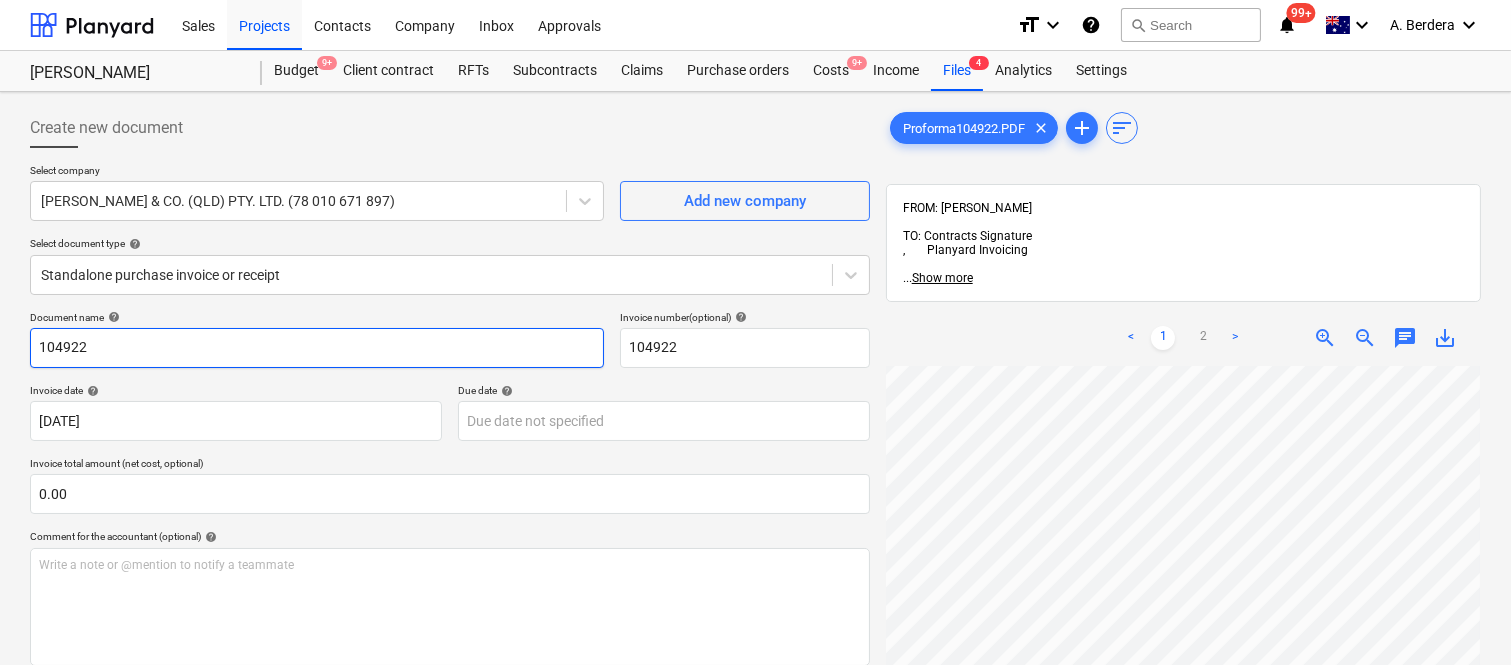 click on "104922" at bounding box center (317, 348) 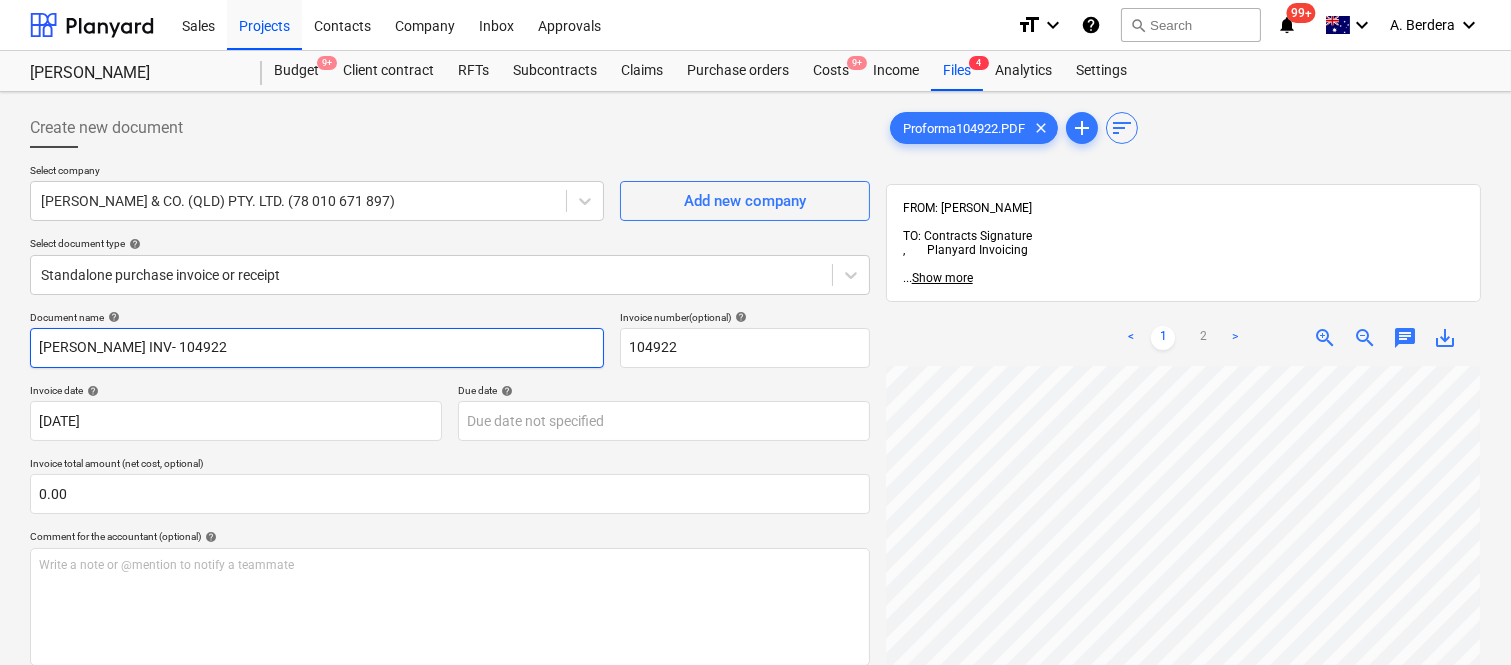 type on "[PERSON_NAME] INV- 104922" 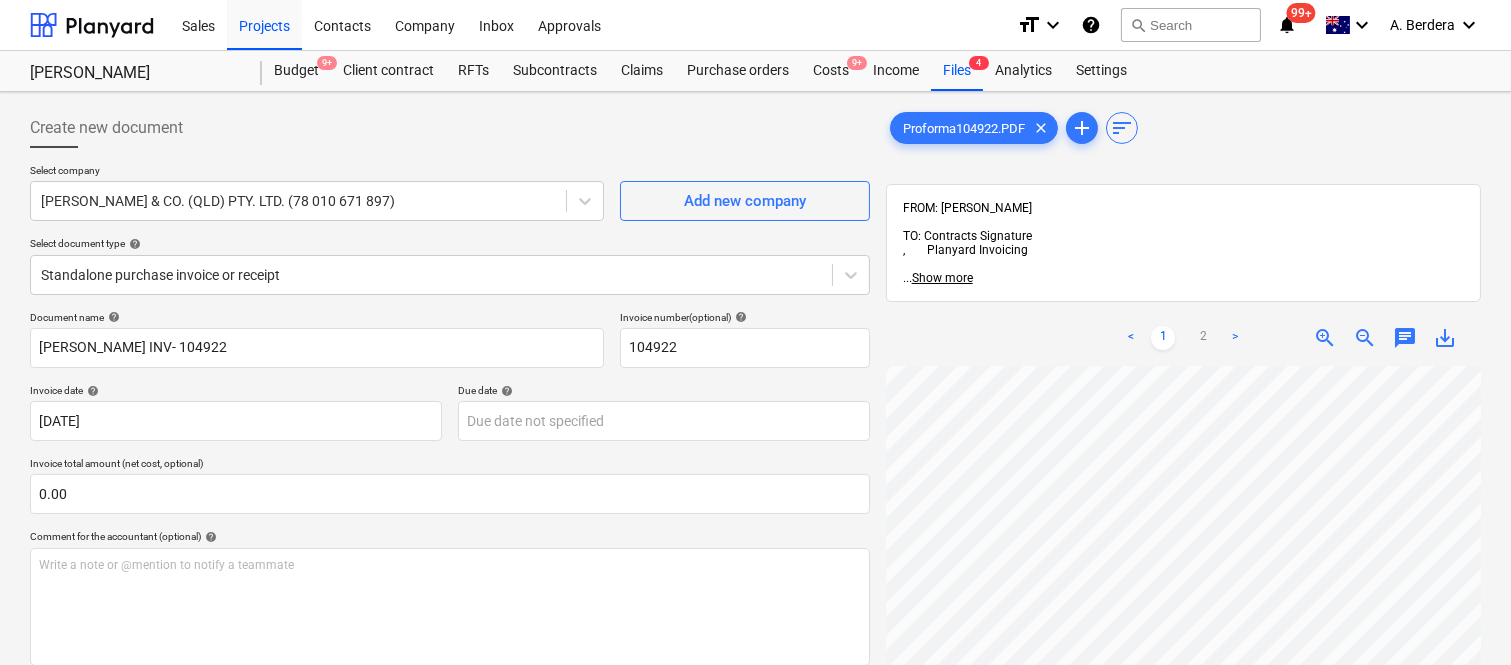 click on "Sales Projects Contacts Company Inbox Approvals format_size keyboard_arrow_down help search Search notifications 99+ keyboard_arrow_down A. Berdera keyboard_arrow_down [PERSON_NAME] [PERSON_NAME] Budget 9+ Client contract RFTs Subcontracts Claims Purchase orders Costs 9+ Income Files 4 Analytics Settings Create new document Select company [PERSON_NAME] & CO. (QLD) PTY. LTD. (78 010 671 897)  Add new company Select document type help Standalone purchase invoice or receipt Document name help [PERSON_NAME] INV- 104922 Invoice number  (optional) help 104922 Invoice date help [DATE] 21.07.2025 Press the down arrow key to interact with the calendar and
select a date. Press the question mark key to get the keyboard shortcuts for changing dates. Due date help Press the down arrow key to interact with the calendar and
select a date. Press the question mark key to get the keyboard shortcuts for changing dates. Invoice total amount (net cost, optional) 0.00 Comment for the accountant (optional) help ﻿ Clear" at bounding box center (755, 332) 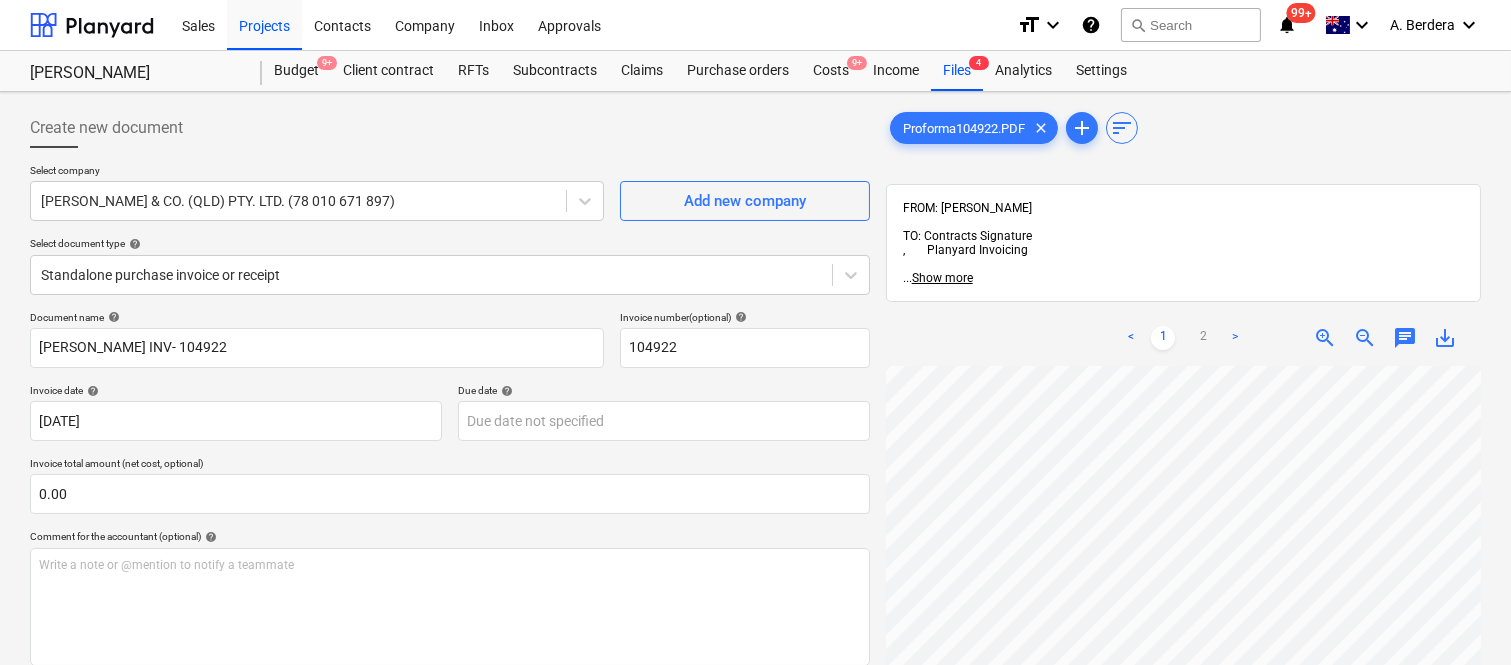 scroll, scrollTop: 624, scrollLeft: 0, axis: vertical 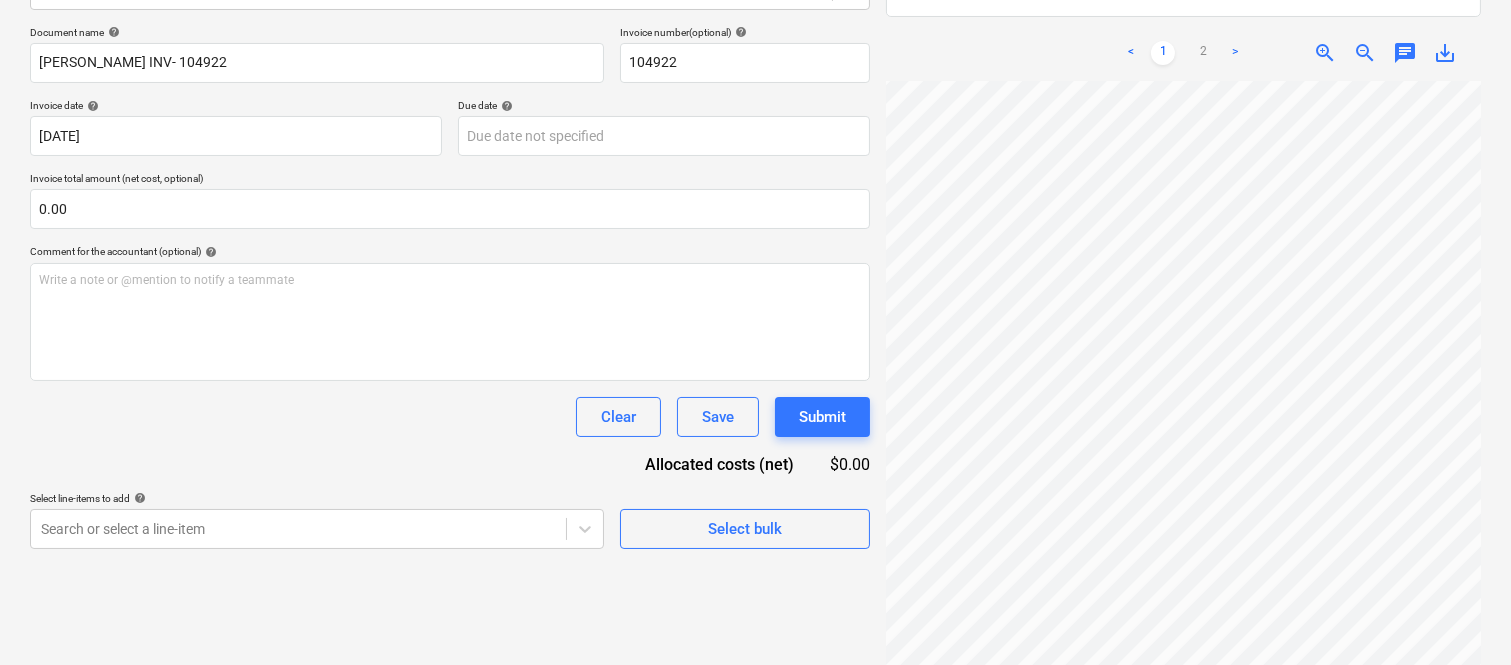 click on "Create new document Select company [PERSON_NAME] & CO. (QLD) PTY. LTD. (78 010 671 897)  Add new company Select document type help Standalone purchase invoice or receipt Document name help [PERSON_NAME] INV- 104922 Invoice number  (optional) help 104922 Invoice date help [DATE] 21.07.2025 Press the down arrow key to interact with the calendar and
select a date. Press the question mark key to get the keyboard shortcuts for changing dates. Due date help Press the down arrow key to interact with the calendar and
select a date. Press the question mark key to get the keyboard shortcuts for changing dates. Invoice total amount (net cost, optional) 0.00 Comment for the accountant (optional) help Write a note or @mention to notify a teammate ﻿ Clear Save Submit Allocated costs (net) $0.00 Select line-items to add help Search or select a line-item Select bulk Proforma104922.PDF clear add sort FROM: [PERSON_NAME]  TO: Contracts Signature  , 	Planyard Invoicing ...  Show more ...  Show more < 1 2 > zoom_in chat 0" at bounding box center (755, 256) 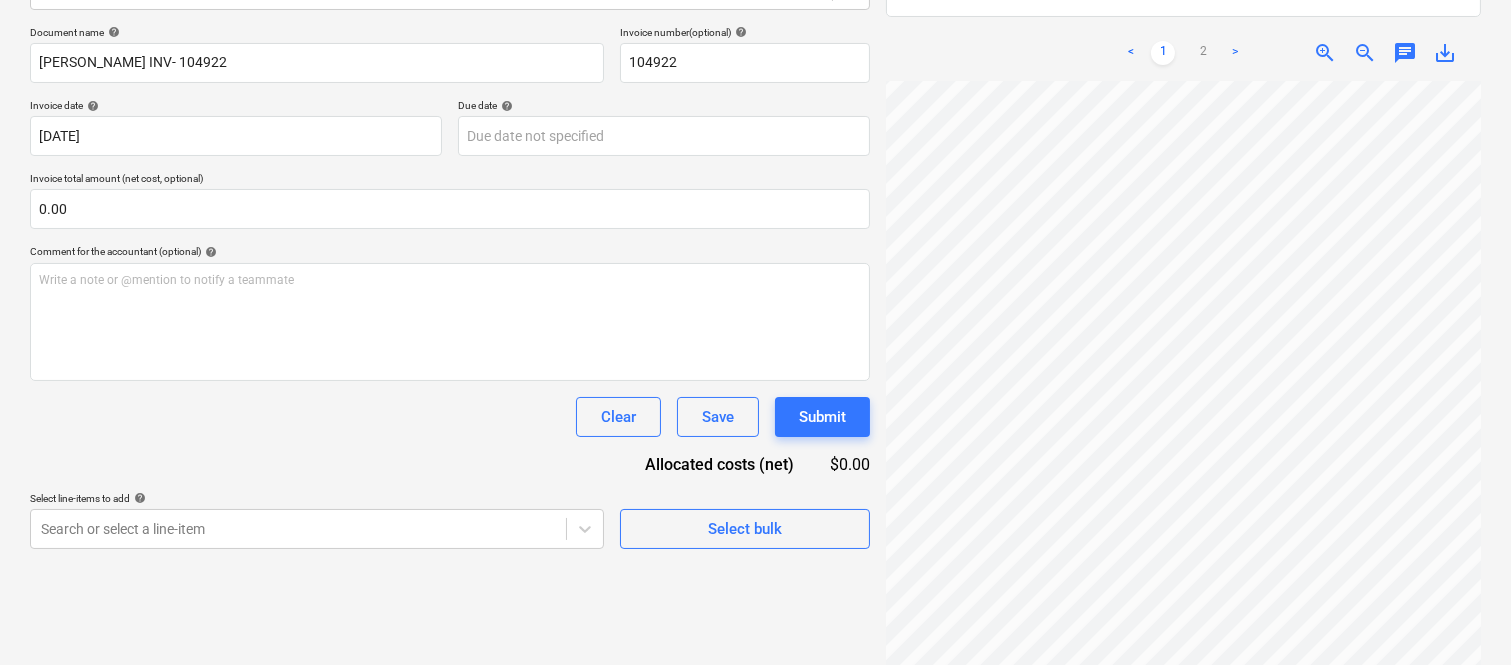 click at bounding box center (1183, 385) 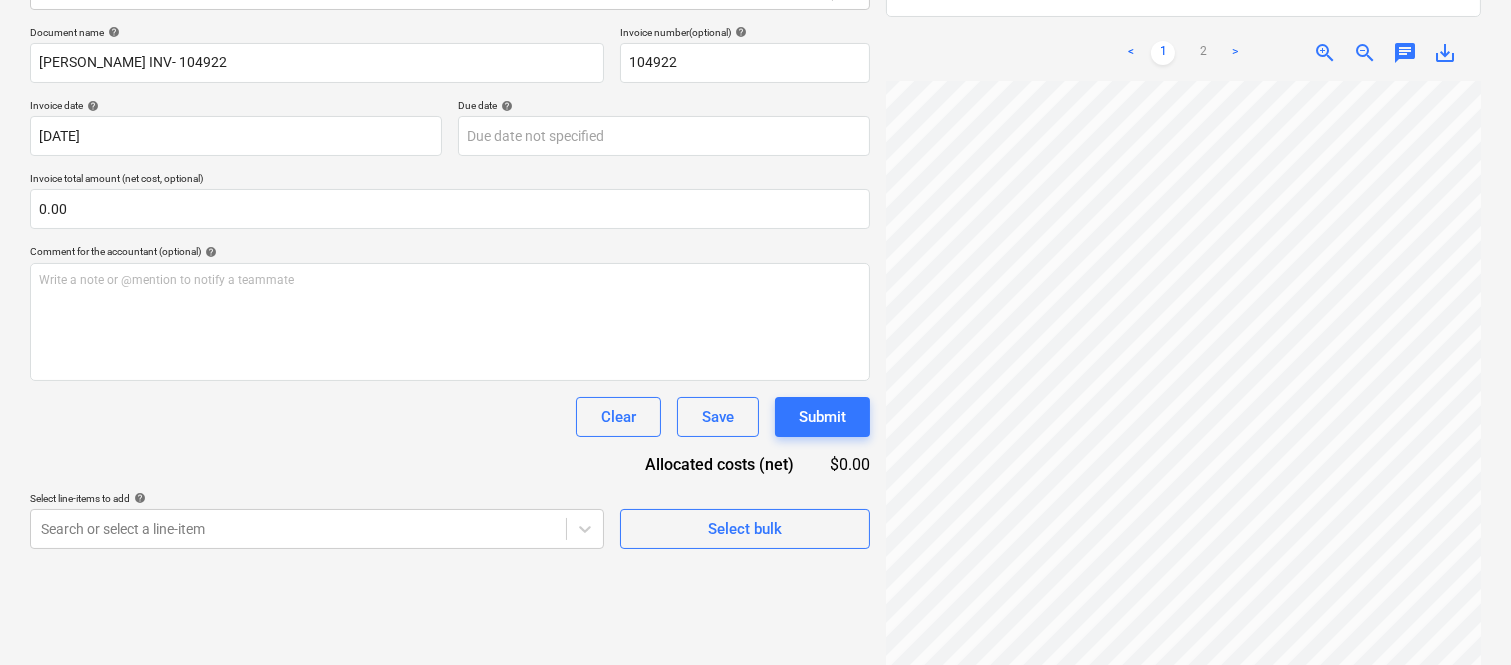 click on "Sales Projects Contacts Company Inbox Approvals format_size keyboard_arrow_down help search Search notifications 99+ keyboard_arrow_down A. Berdera keyboard_arrow_down [PERSON_NAME] [PERSON_NAME] Budget 9+ Client contract RFTs Subcontracts Claims Purchase orders Costs 9+ Income Files 4 Analytics Settings Create new document Select company [PERSON_NAME] & CO. (QLD) PTY. LTD. (78 010 671 897)  Add new company Select document type help Standalone purchase invoice or receipt Document name help [PERSON_NAME] INV- 104922 Invoice number  (optional) help 104922 Invoice date help [DATE] 21.07.2025 Press the down arrow key to interact with the calendar and
select a date. Press the question mark key to get the keyboard shortcuts for changing dates. Due date help Press the down arrow key to interact with the calendar and
select a date. Press the question mark key to get the keyboard shortcuts for changing dates. Invoice total amount (net cost, optional) 0.00 Comment for the accountant (optional) help ﻿ Clear" at bounding box center (755, 47) 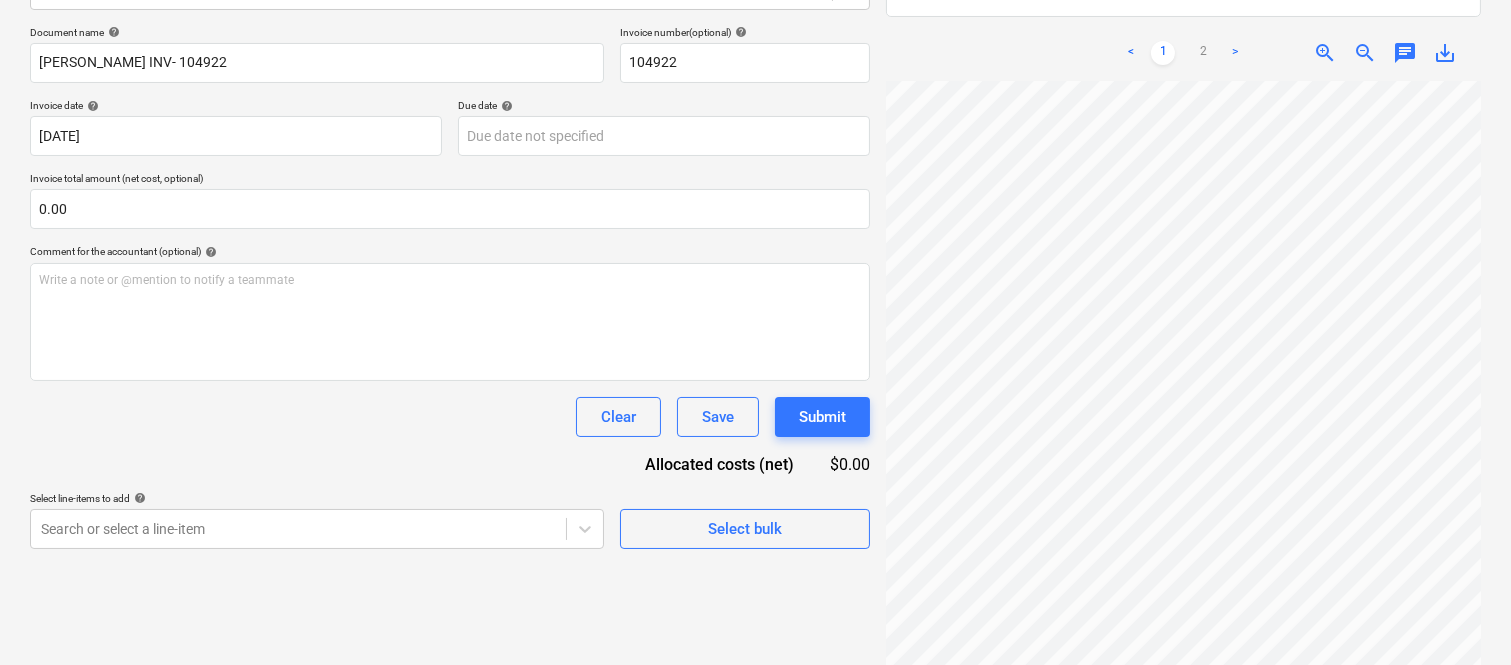 scroll, scrollTop: 205, scrollLeft: 0, axis: vertical 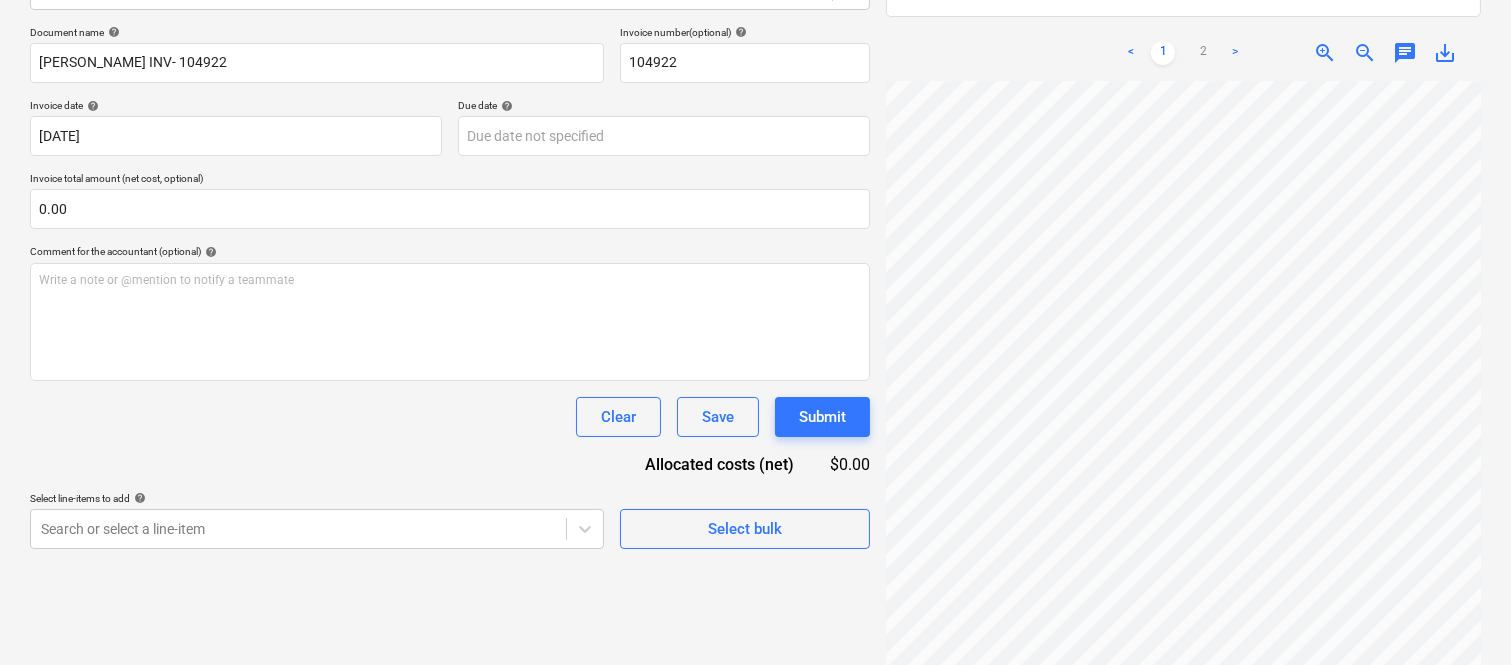 click on "Create new document Select company [PERSON_NAME] & CO. (QLD) PTY. LTD. (78 010 671 897)  Add new company Select document type help Standalone purchase invoice or receipt Document name help [PERSON_NAME] INV- 104922 Invoice number  (optional) help 104922 Invoice date help [DATE] 21.07.2025 Press the down arrow key to interact with the calendar and
select a date. Press the question mark key to get the keyboard shortcuts for changing dates. Due date help Press the down arrow key to interact with the calendar and
select a date. Press the question mark key to get the keyboard shortcuts for changing dates. Invoice total amount (net cost, optional) 0.00 Comment for the accountant (optional) help Write a note or @mention to notify a teammate ﻿ Clear Save Submit Allocated costs (net) $0.00 Select line-items to add help Search or select a line-item Select bulk Proforma104922.PDF clear add sort FROM: [PERSON_NAME]  TO: Contracts Signature  , 	Planyard Invoicing ...  Show more ...  Show more < 1 2 > zoom_in chat 0" at bounding box center (755, 256) 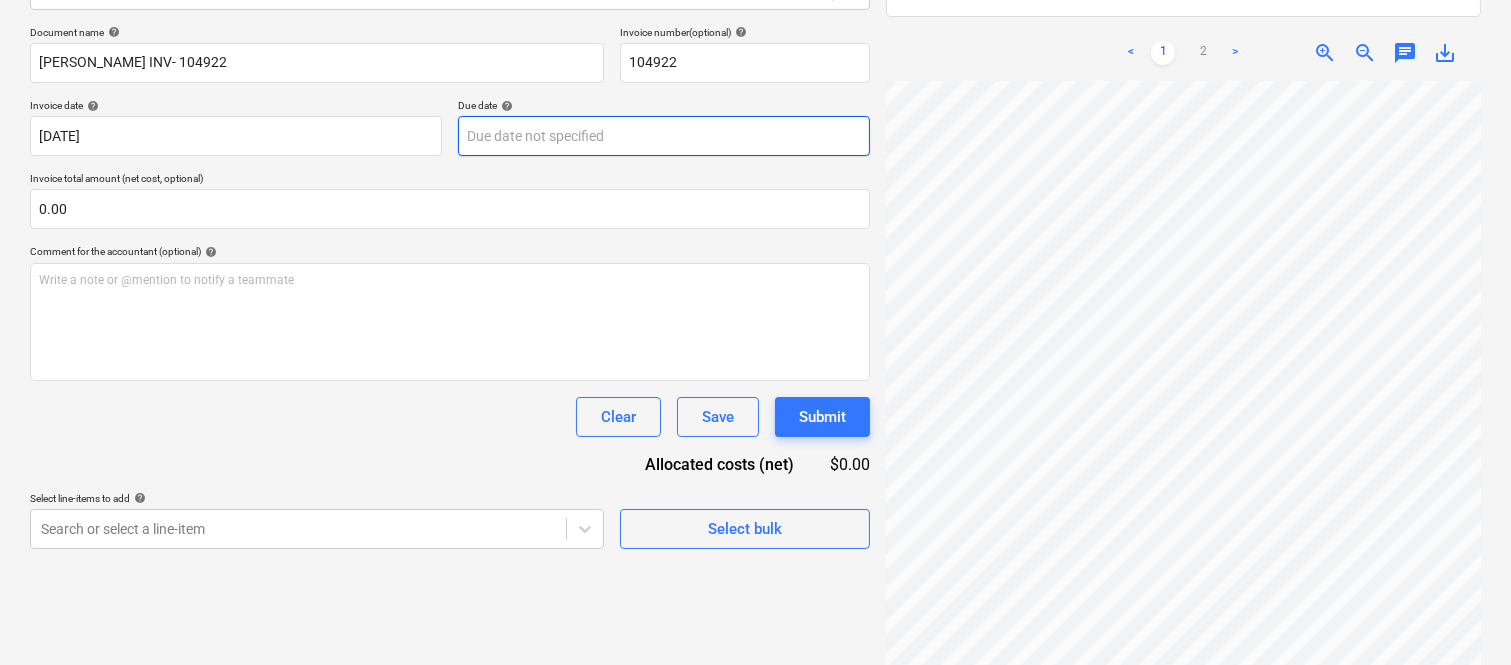 click on "Sales Projects Contacts Company Inbox Approvals format_size keyboard_arrow_down help search Search notifications 99+ keyboard_arrow_down A. Berdera keyboard_arrow_down [PERSON_NAME] [PERSON_NAME] Budget 9+ Client contract RFTs Subcontracts Claims Purchase orders Costs 9+ Income Files 4 Analytics Settings Create new document Select company [PERSON_NAME] & CO. (QLD) PTY. LTD. (78 010 671 897)  Add new company Select document type help Standalone purchase invoice or receipt Document name help [PERSON_NAME] INV- 104922 Invoice number  (optional) help 104922 Invoice date help [DATE] 21.07.2025 Press the down arrow key to interact with the calendar and
select a date. Press the question mark key to get the keyboard shortcuts for changing dates. Due date help Press the down arrow key to interact with the calendar and
select a date. Press the question mark key to get the keyboard shortcuts for changing dates. Invoice total amount (net cost, optional) 0.00 Comment for the accountant (optional) help ﻿ Clear Save" at bounding box center (755, 47) 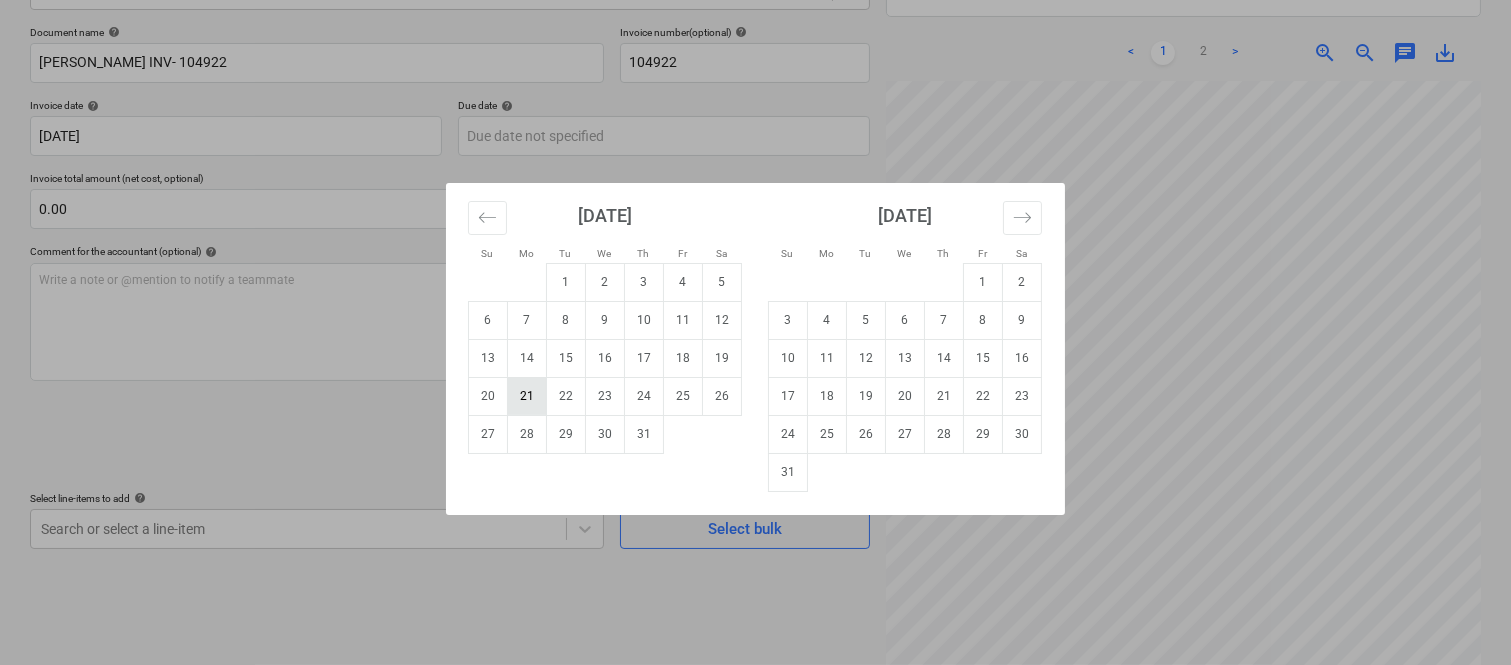 click on "21" at bounding box center [527, 396] 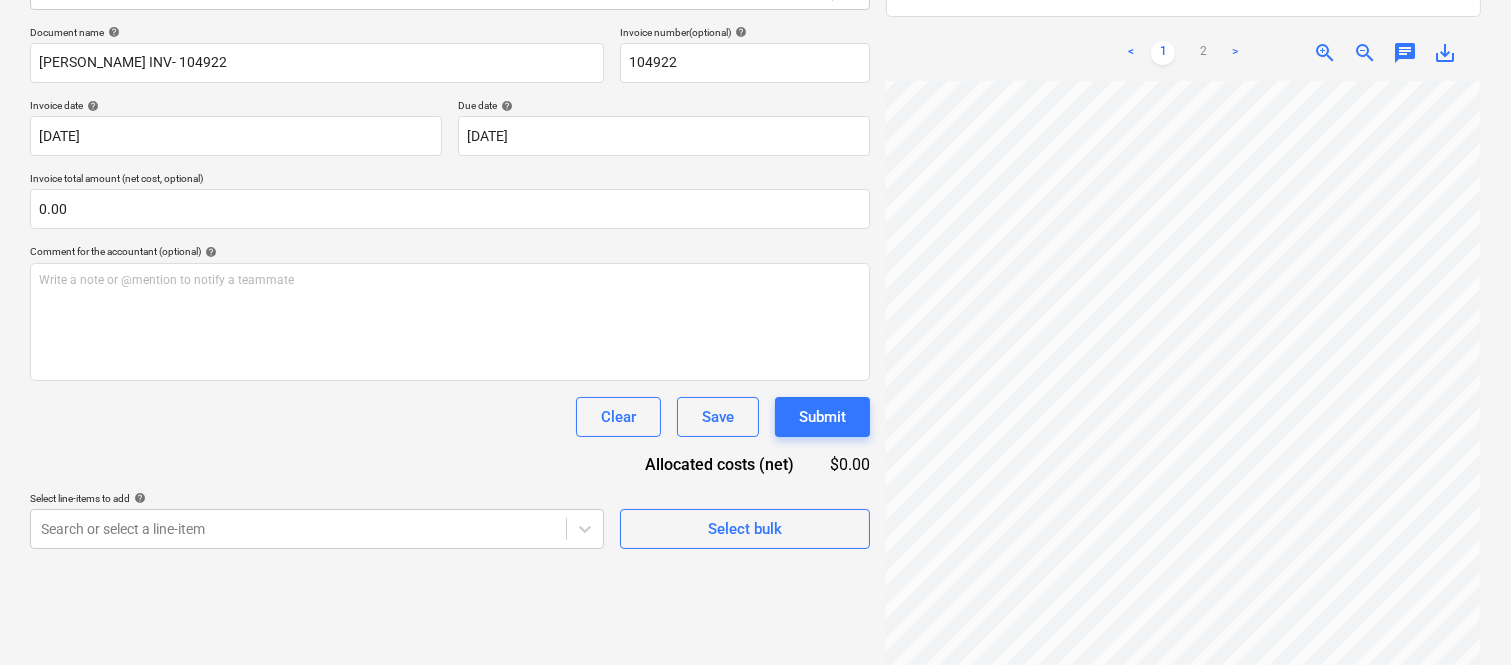 scroll, scrollTop: 667, scrollLeft: 306, axis: both 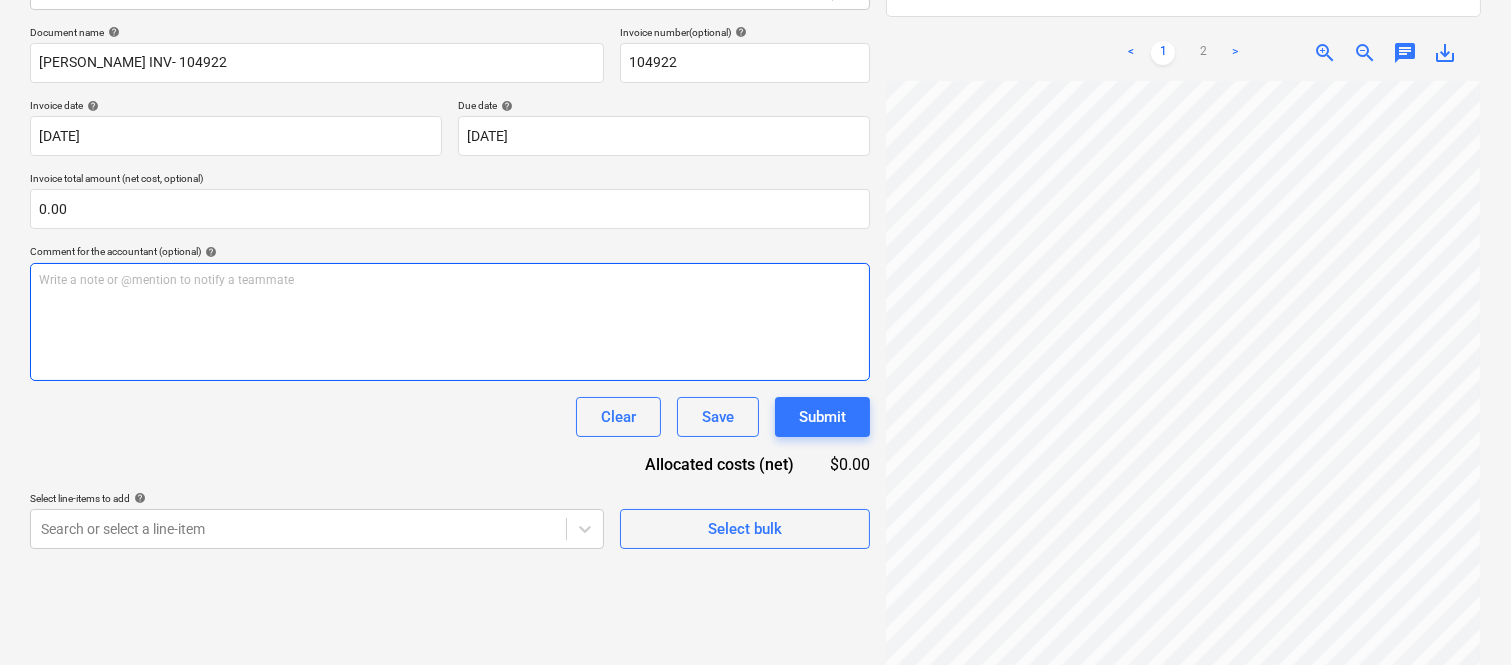click on "Write a note or @mention to notify a teammate [PERSON_NAME]" at bounding box center (450, 322) 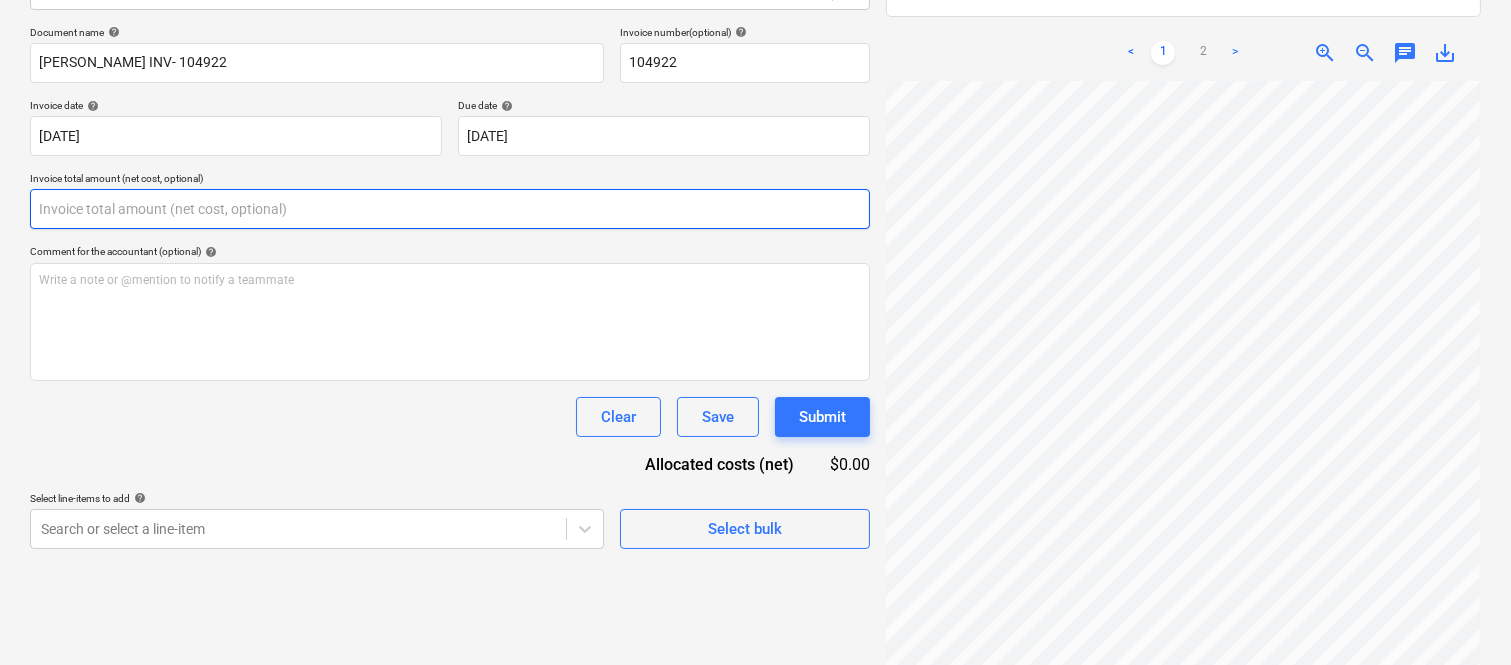 click at bounding box center [450, 209] 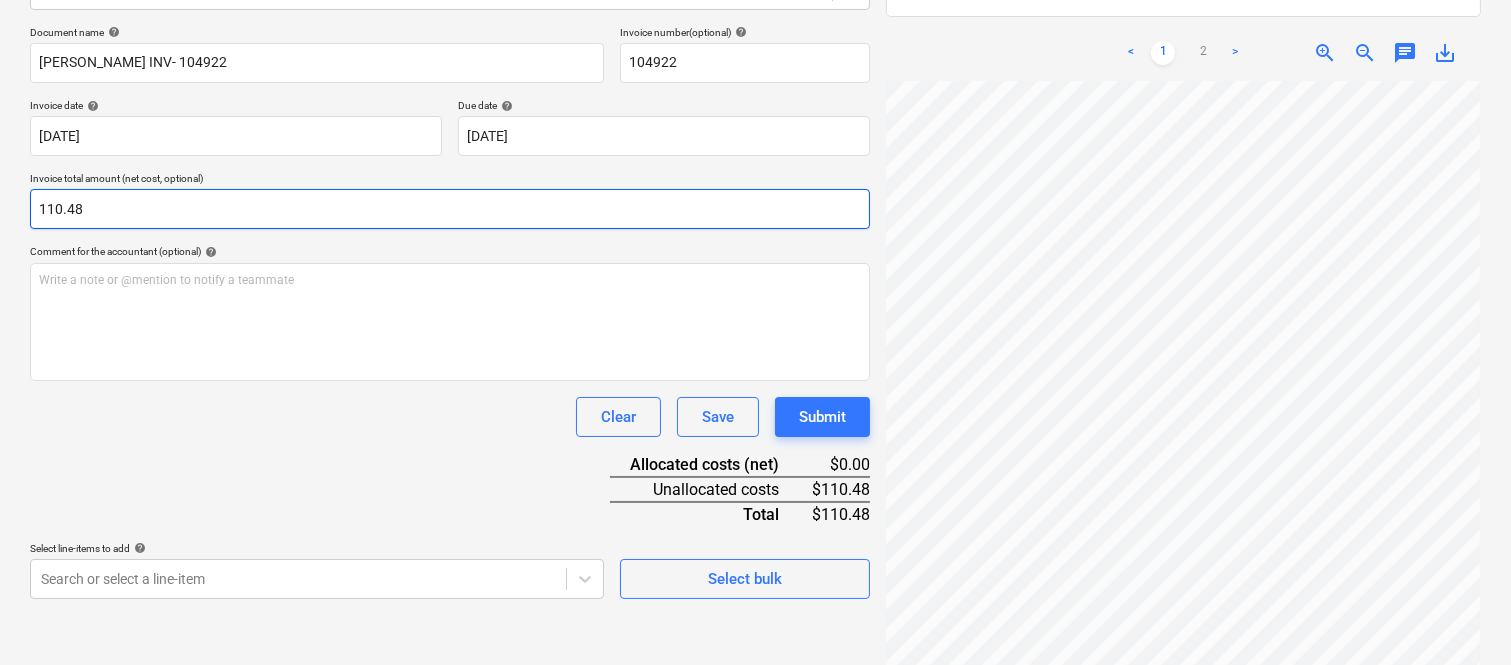 type on "110.48" 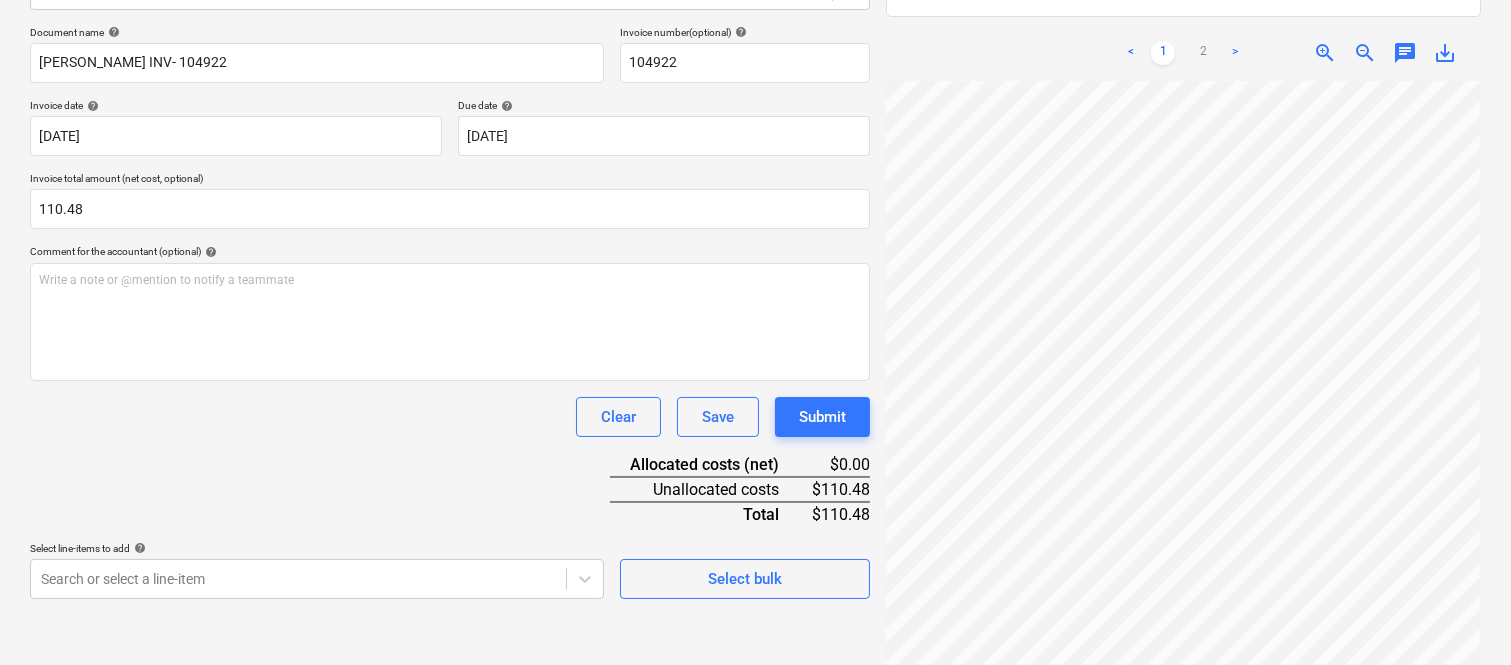 click on "Clear Save Submit" at bounding box center (450, 417) 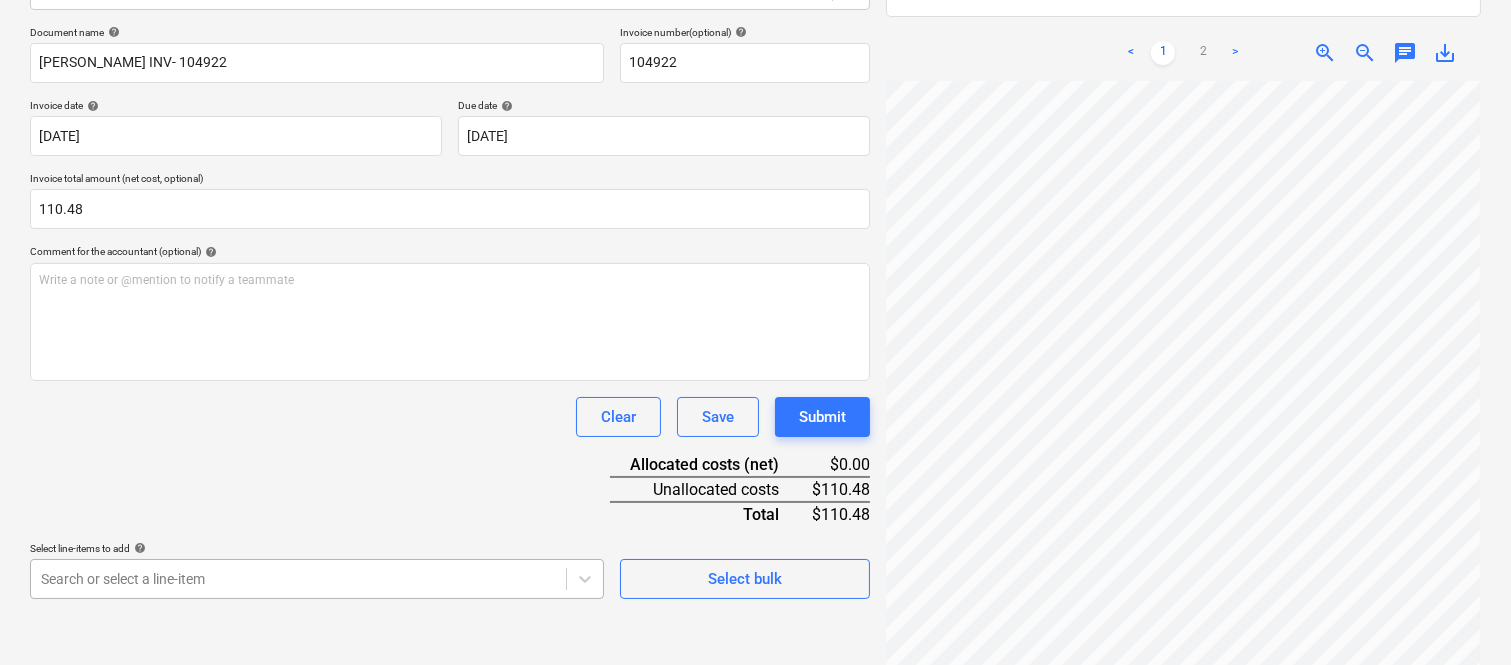 click on "Sales Projects Contacts Company Inbox Approvals format_size keyboard_arrow_down help search Search notifications 99+ keyboard_arrow_down A. Berdera keyboard_arrow_down [PERSON_NAME] [PERSON_NAME] Budget 9+ Client contract RFTs Subcontracts Claims Purchase orders Costs 9+ Income Files 4 Analytics Settings Create new document Select company [PERSON_NAME] & CO. (QLD) PTY. LTD. (78 010 671 897)  Add new company Select document type help Standalone purchase invoice or receipt Document name help [PERSON_NAME] INV- 104922 Invoice number  (optional) help 104922 Invoice date help [DATE] 21.07.2025 Press the down arrow key to interact with the calendar and
select a date. Press the question mark key to get the keyboard shortcuts for changing dates. Due date help [DATE] 21.07.2025 Press the down arrow key to interact with the calendar and
select a date. Press the question mark key to get the keyboard shortcuts for changing dates. Invoice total amount (net cost, optional) 110.48 help ﻿ Clear Save Submit $0.00" at bounding box center [755, 47] 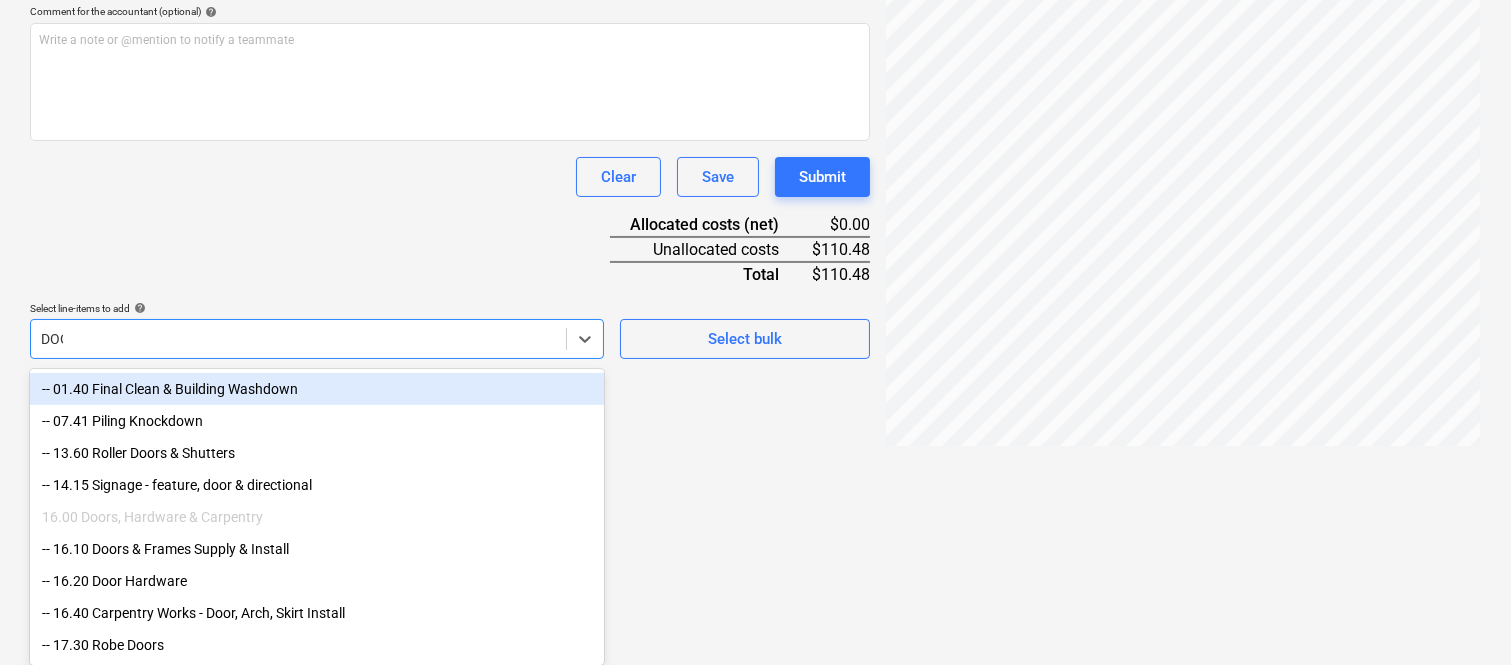 scroll, scrollTop: 464, scrollLeft: 0, axis: vertical 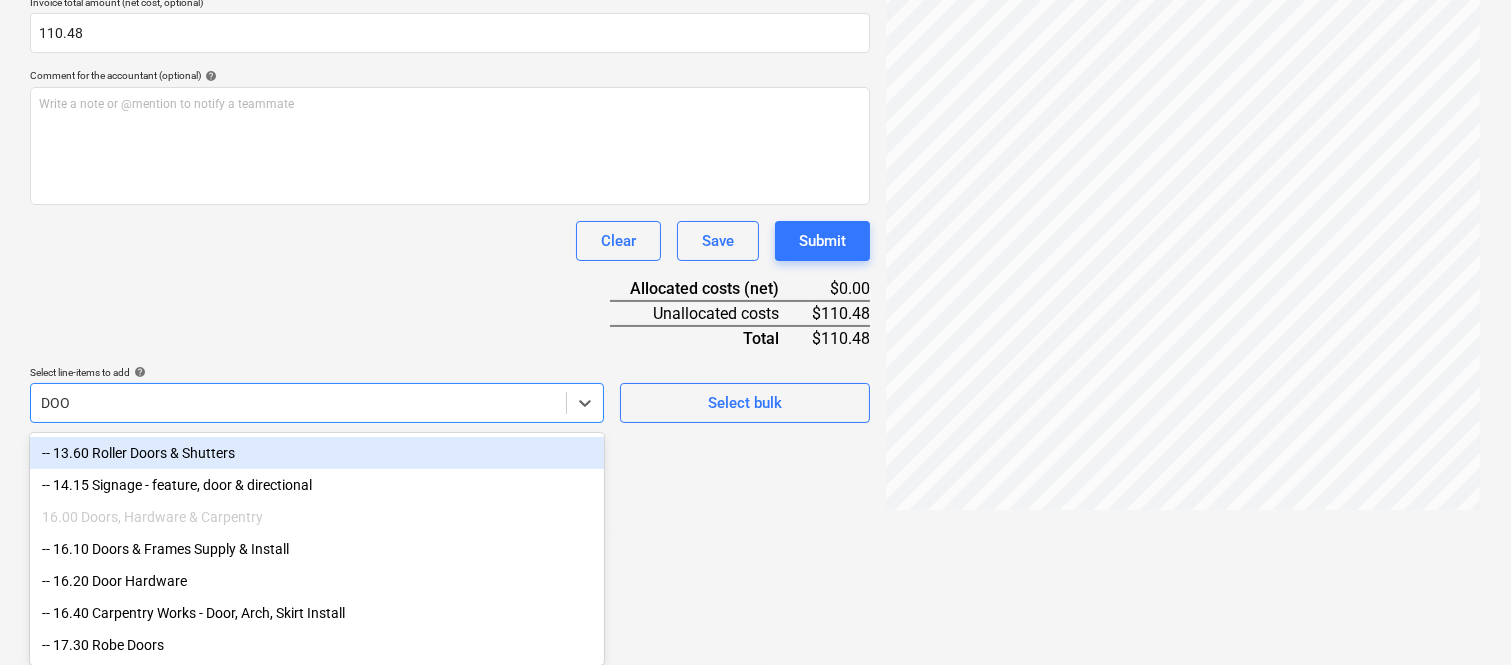 type on "DOOR" 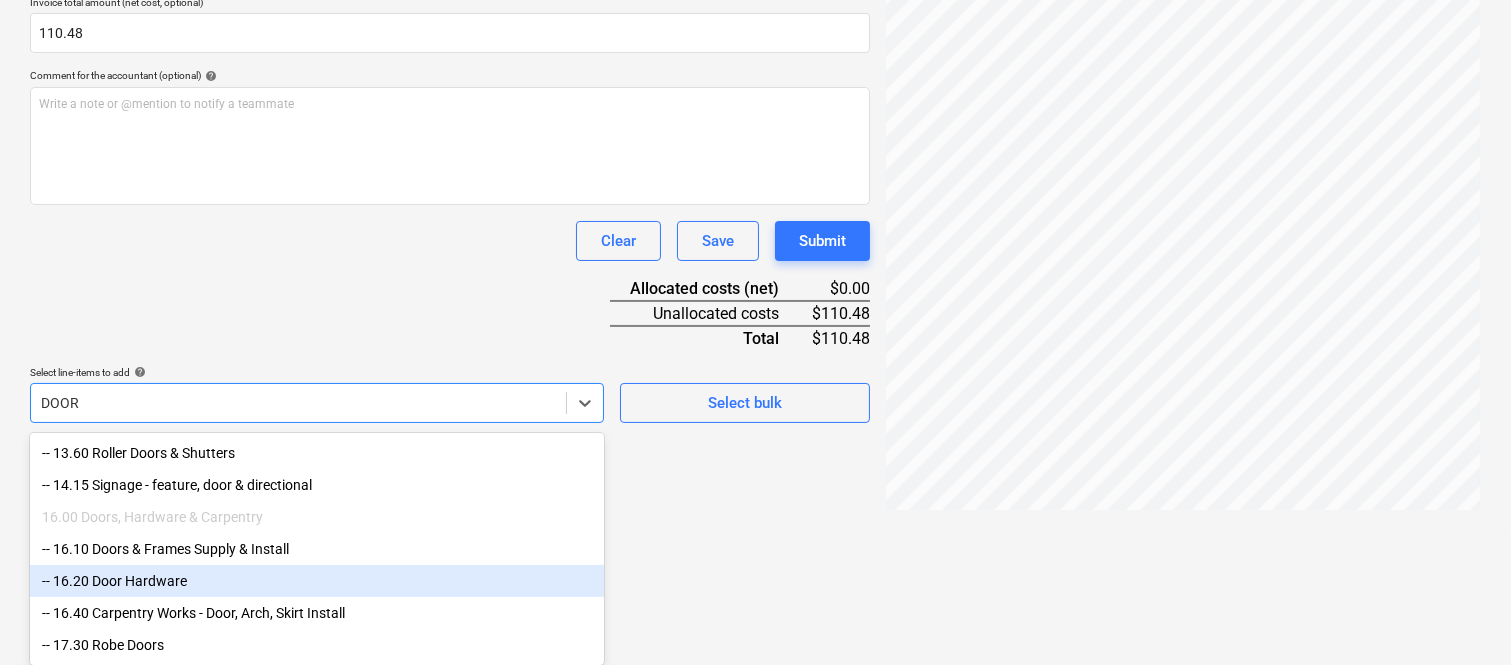 click on "--  16.20 Door Hardware" at bounding box center (317, 581) 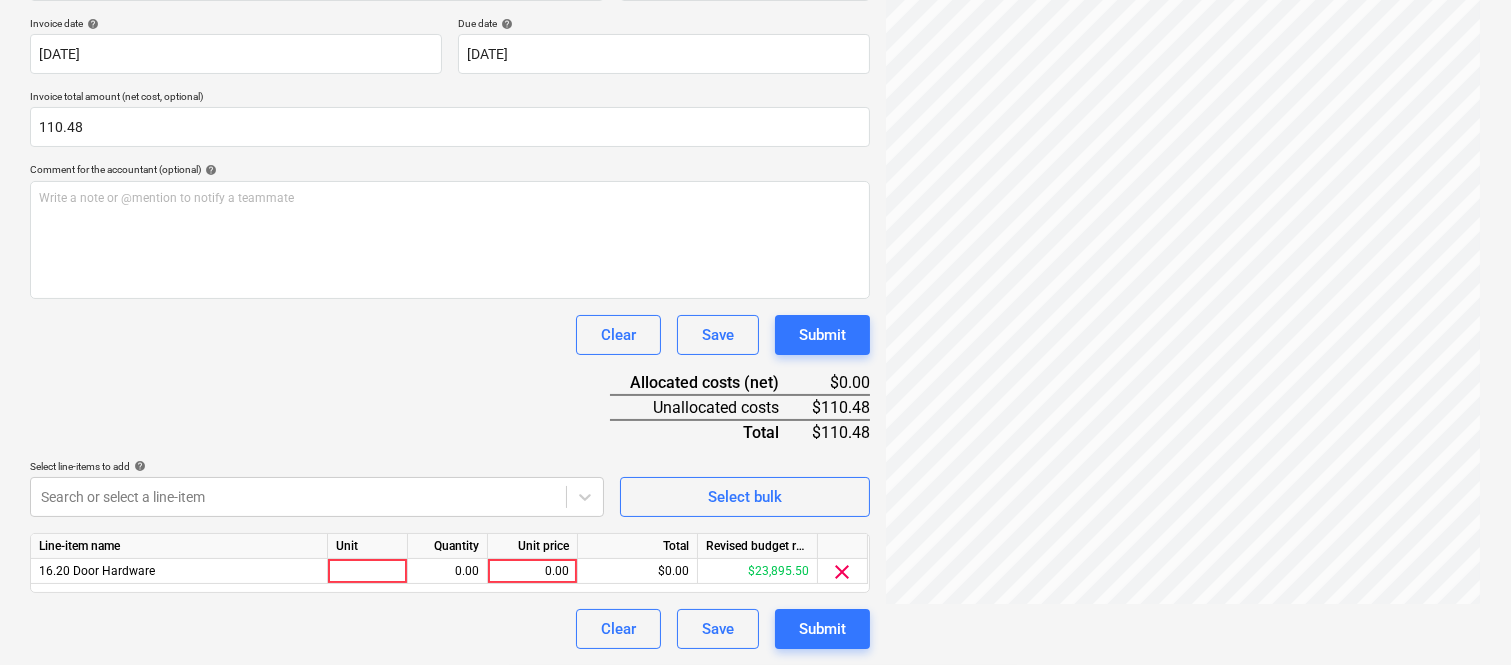 scroll, scrollTop: 367, scrollLeft: 0, axis: vertical 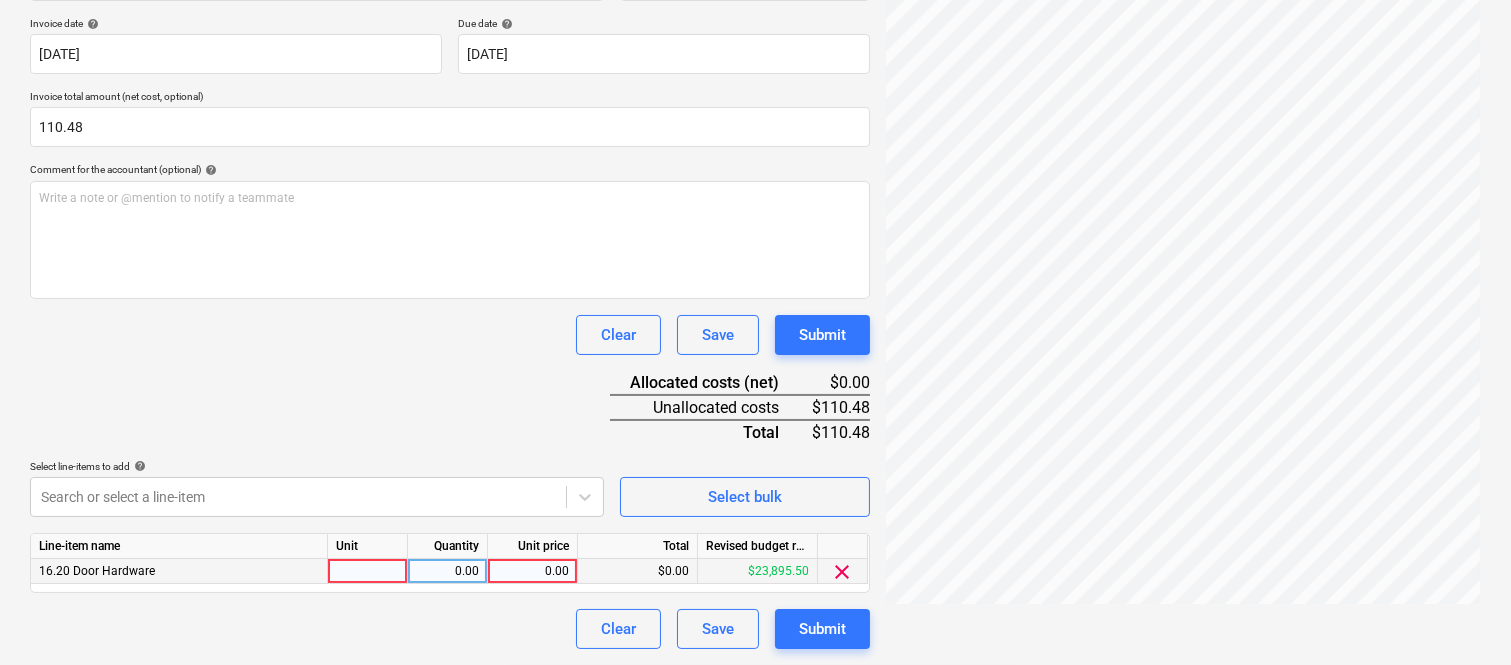 click at bounding box center (368, 571) 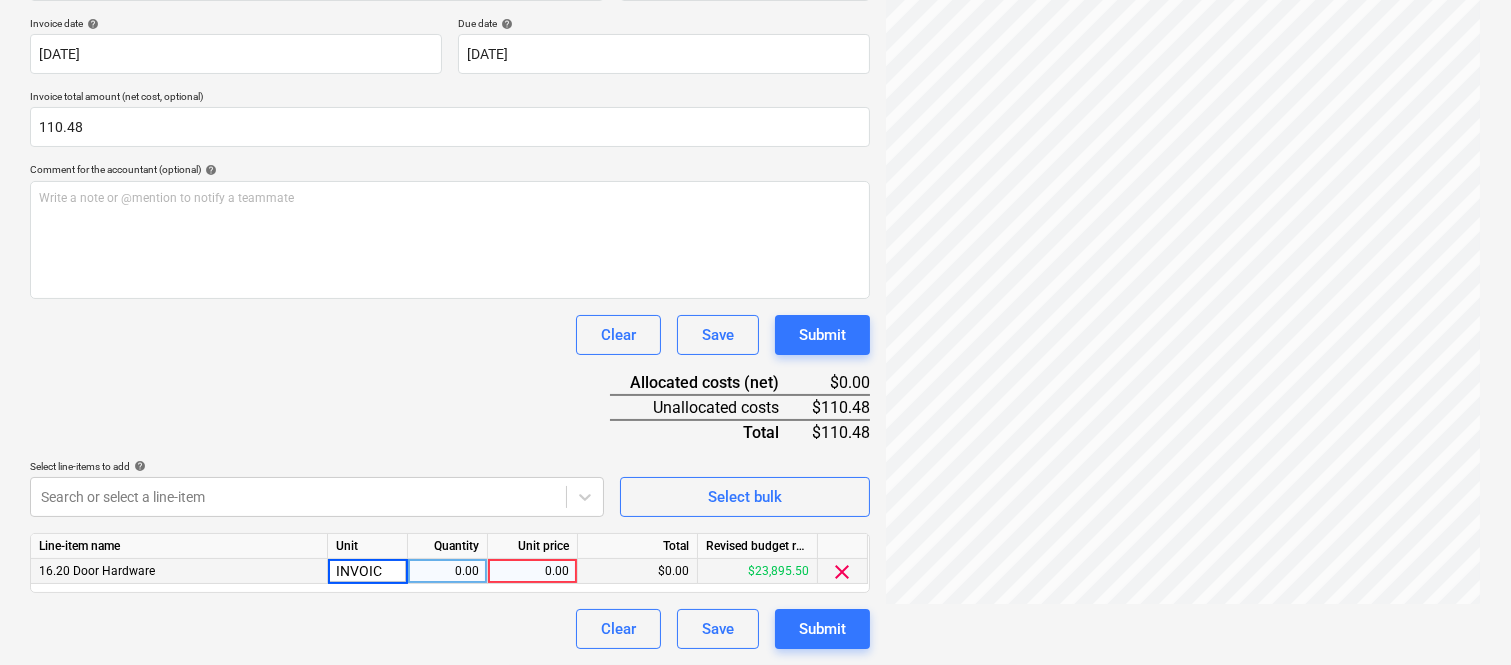 type on "INVOICE" 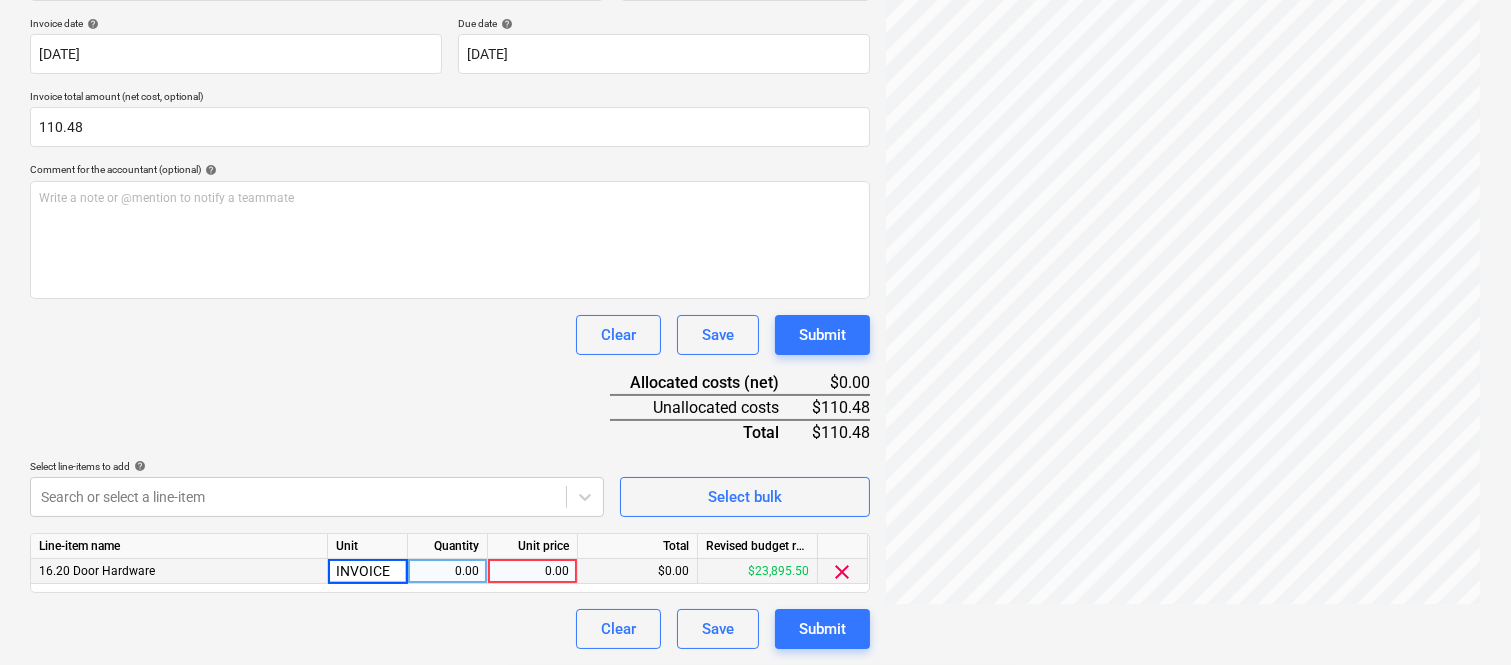 click on "0.00" at bounding box center [447, 571] 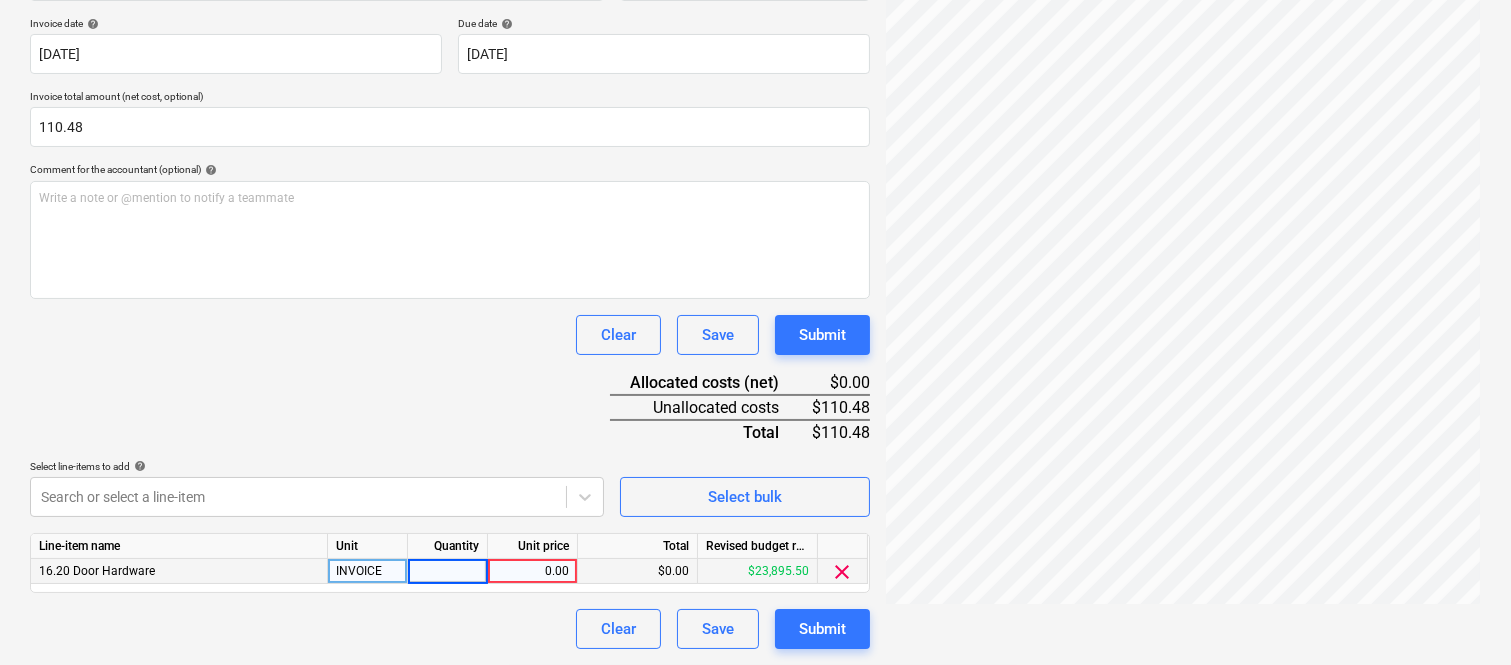 type on "1" 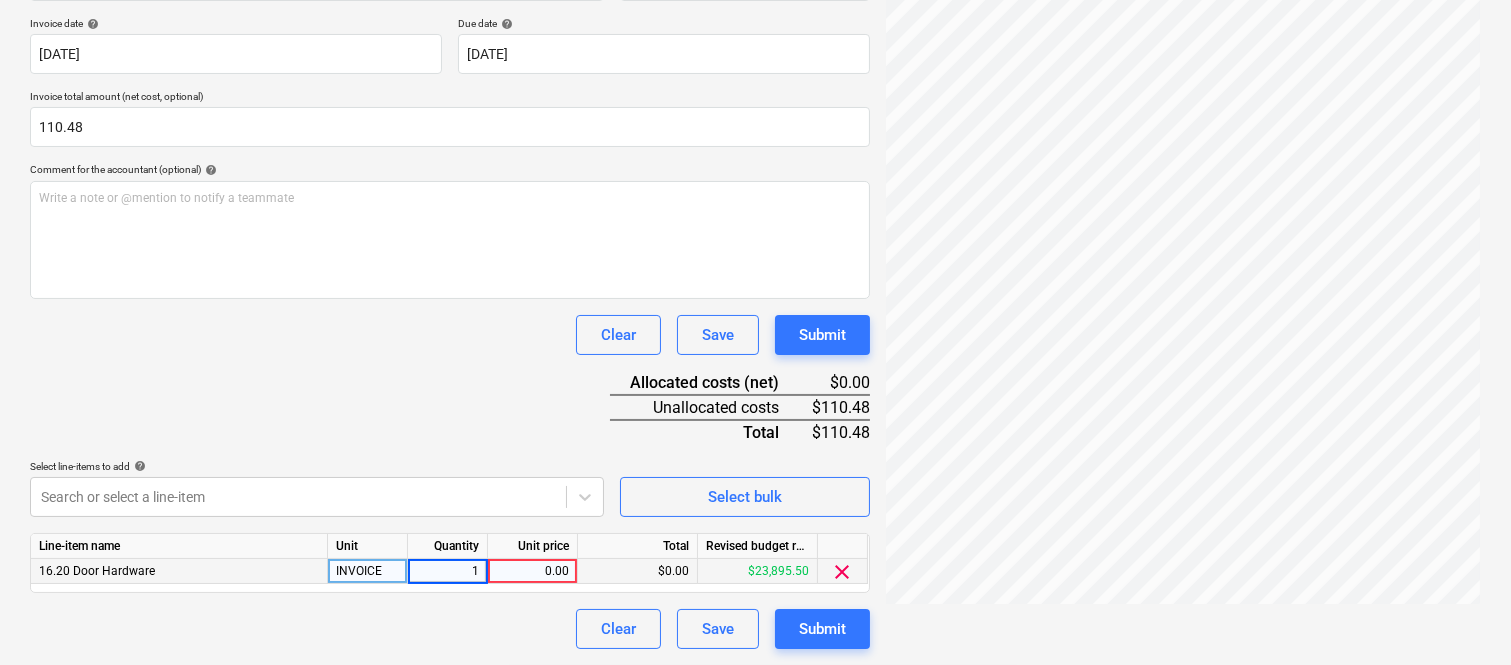click on "0.00" at bounding box center [532, 571] 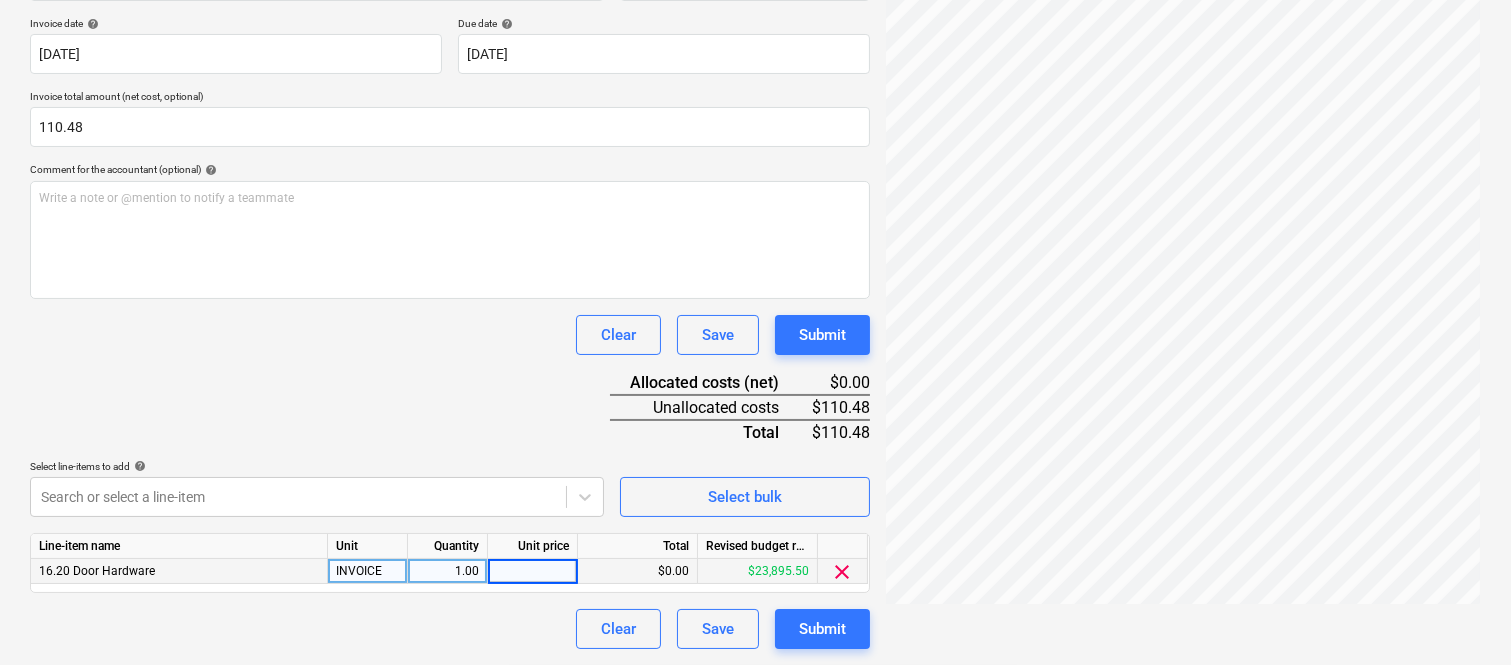 type on "110.48" 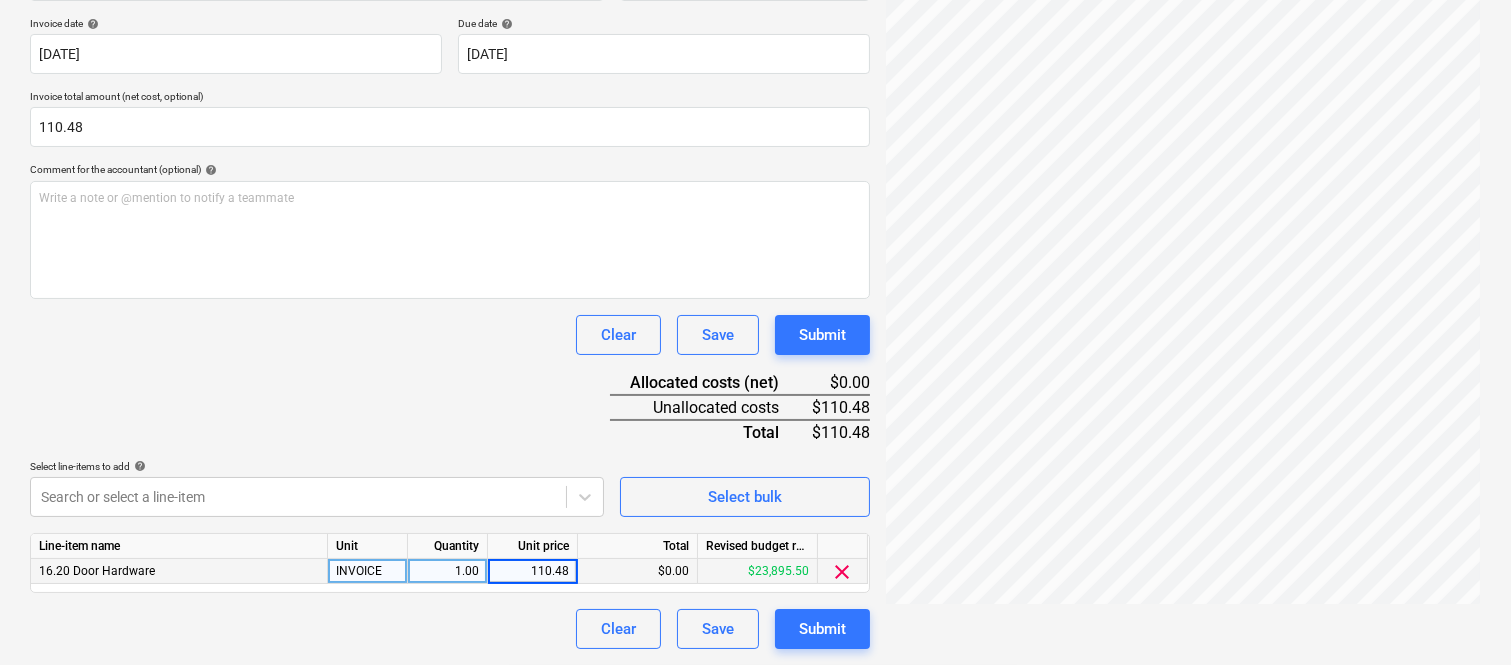 click on "Clear Save Submit" at bounding box center [450, 629] 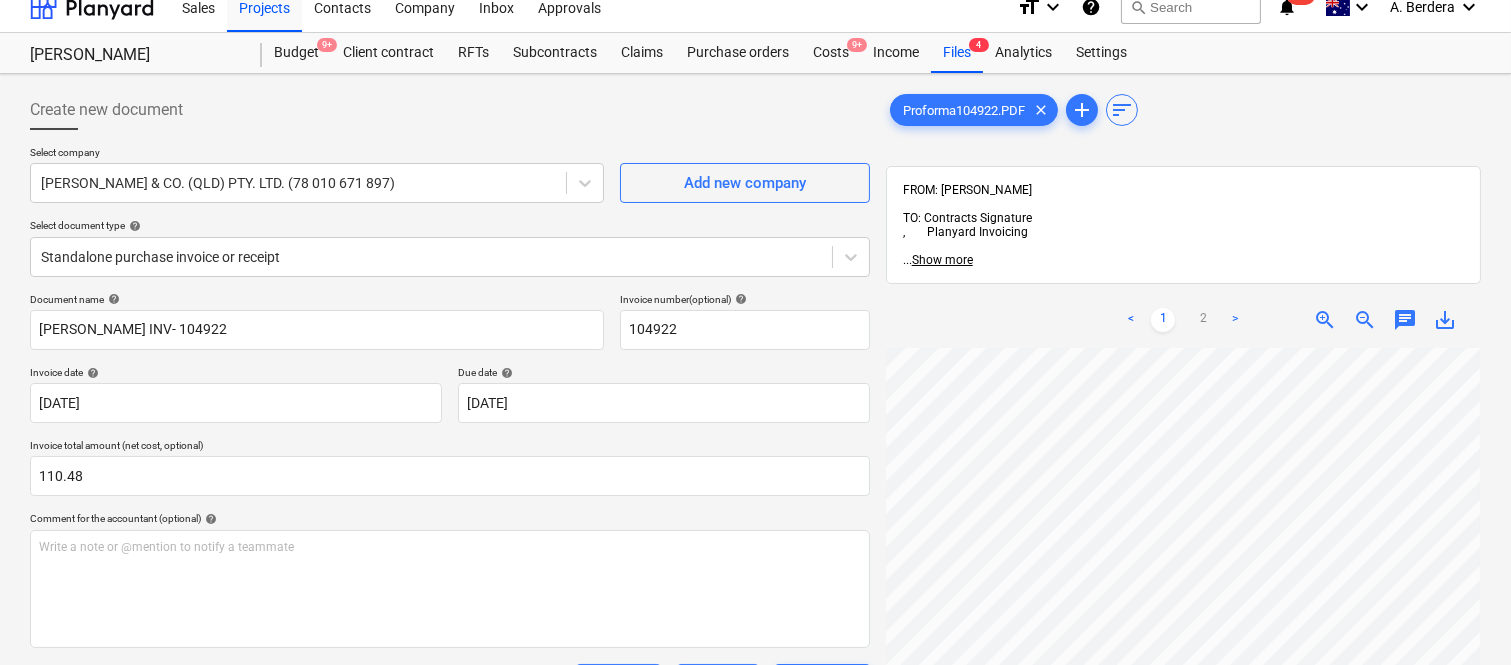 scroll, scrollTop: 0, scrollLeft: 0, axis: both 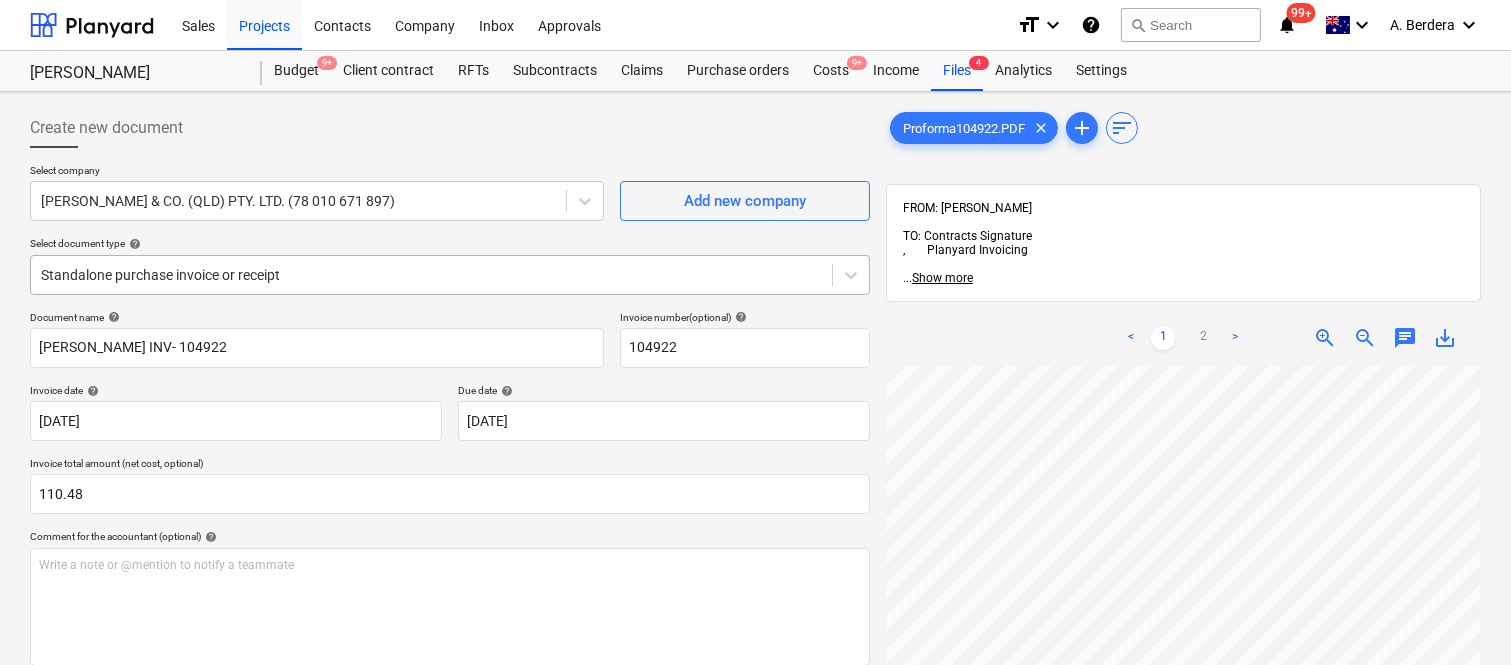 click at bounding box center (431, 275) 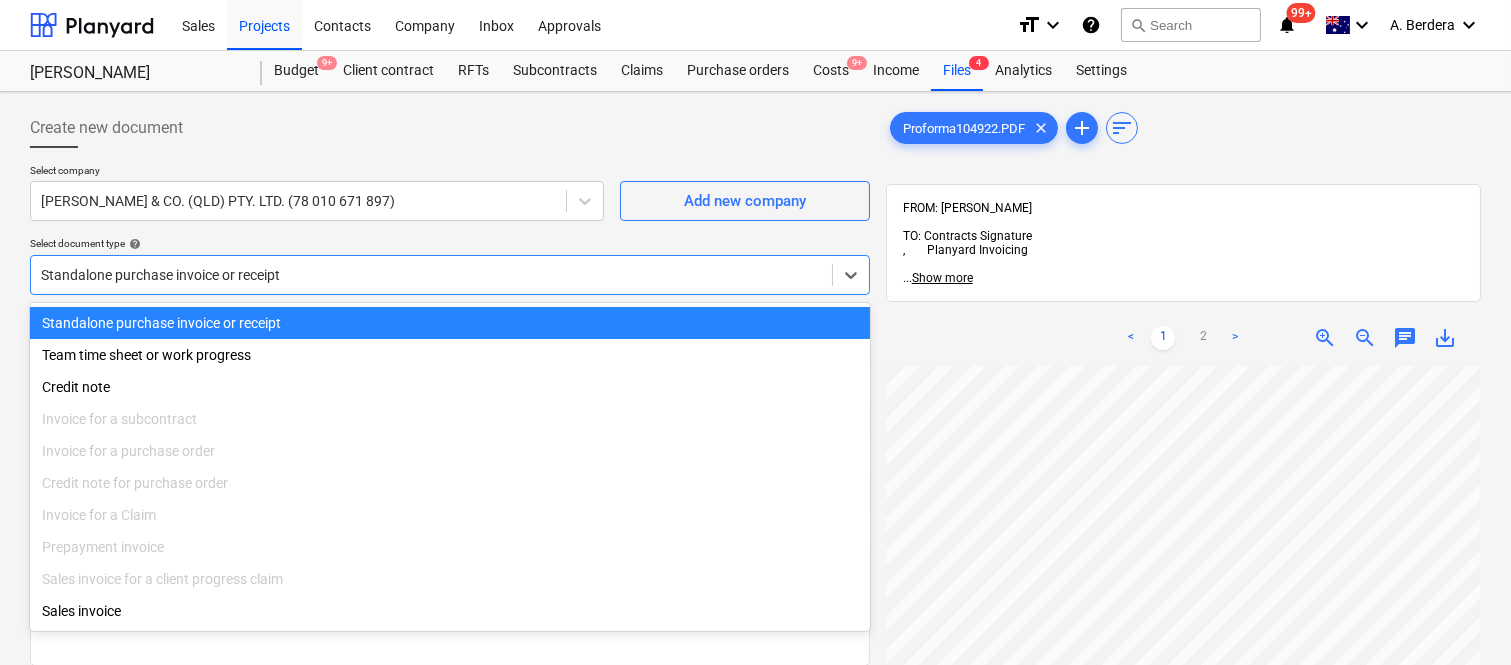 click on "Standalone purchase invoice or receipt" at bounding box center [450, 323] 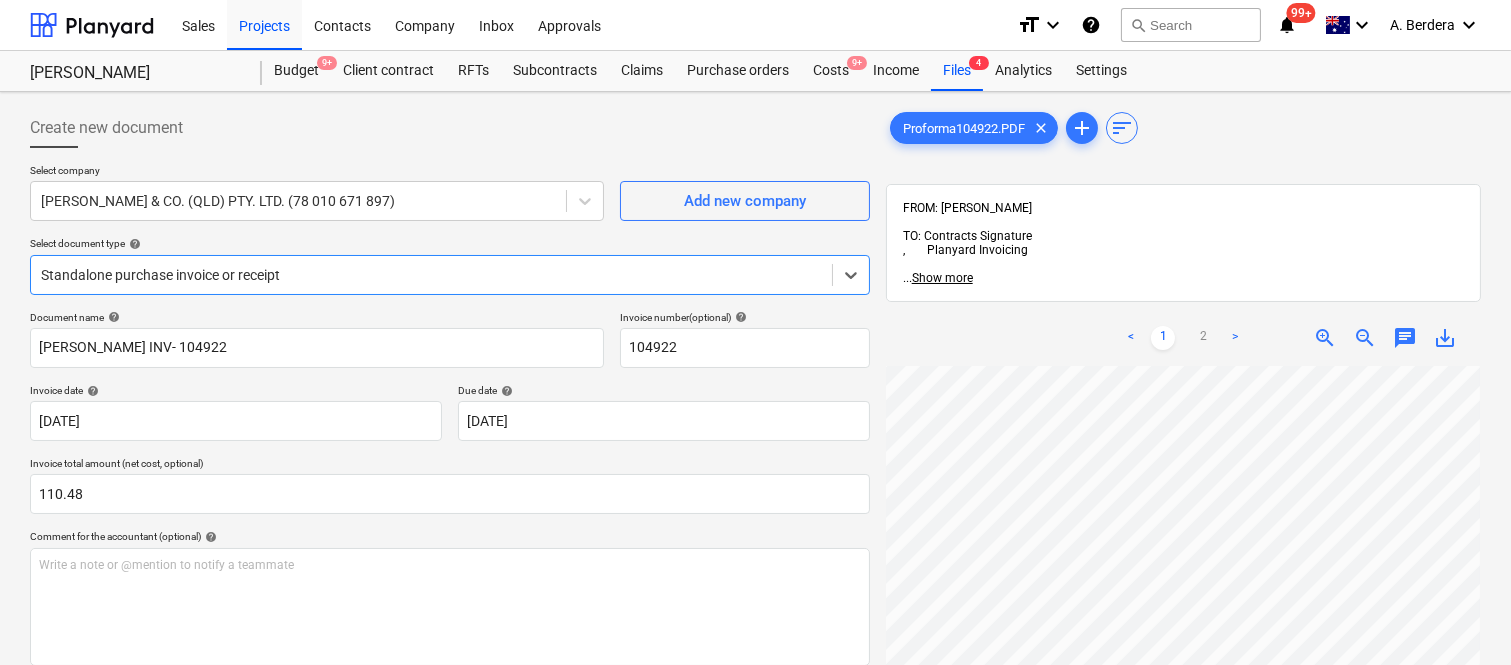 scroll, scrollTop: 0, scrollLeft: 306, axis: horizontal 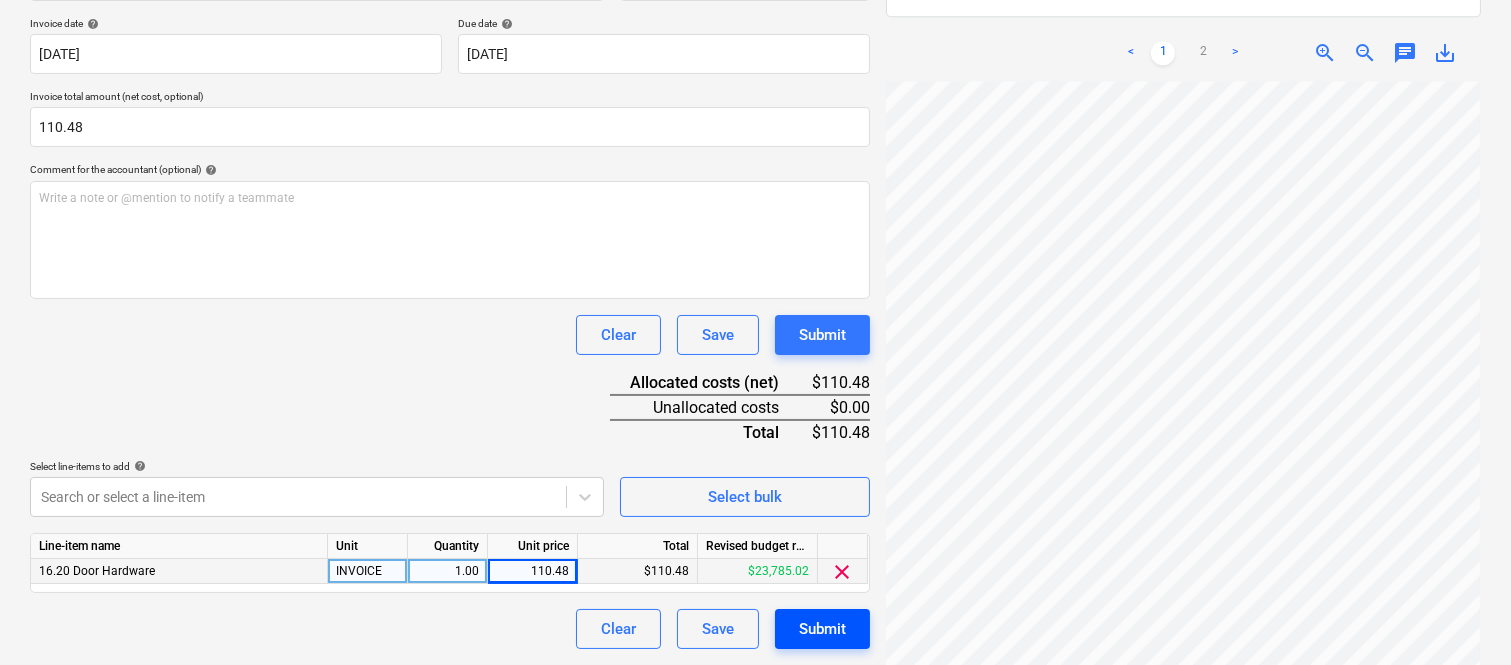 click on "Submit" at bounding box center [822, 629] 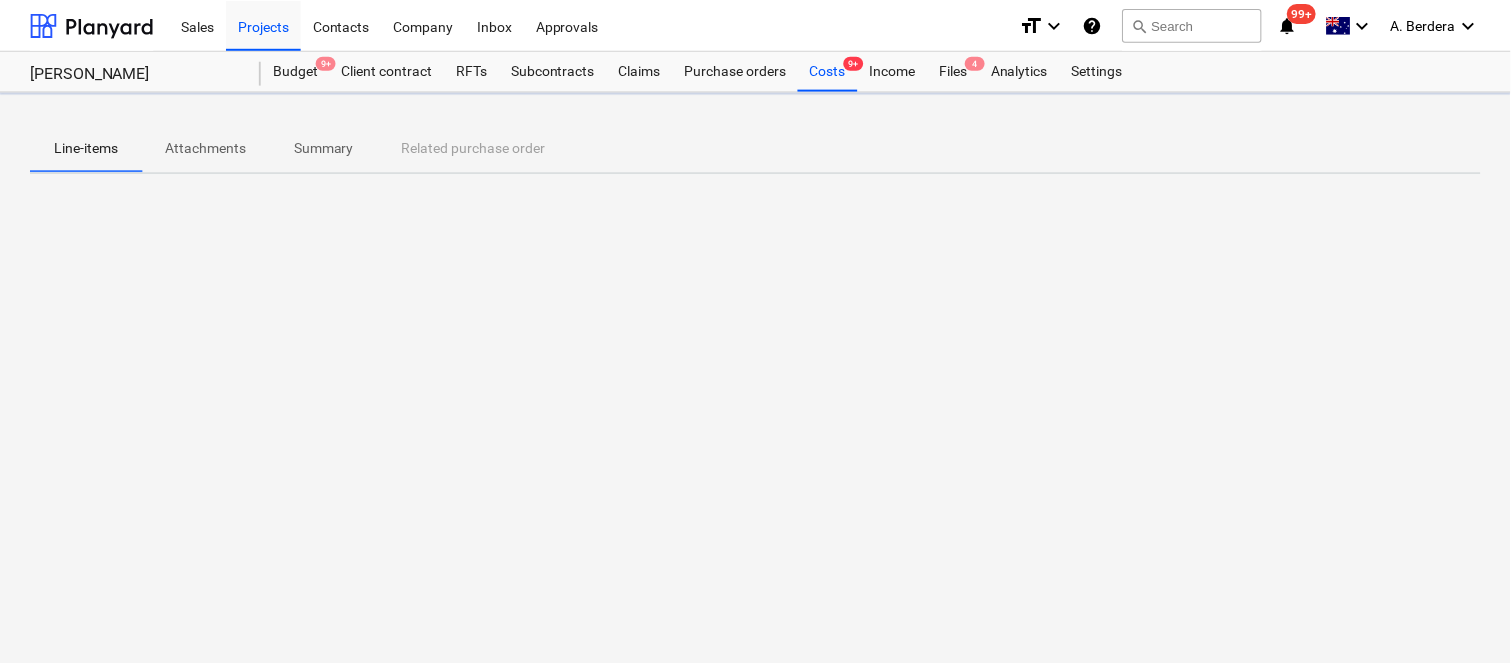 scroll, scrollTop: 0, scrollLeft: 0, axis: both 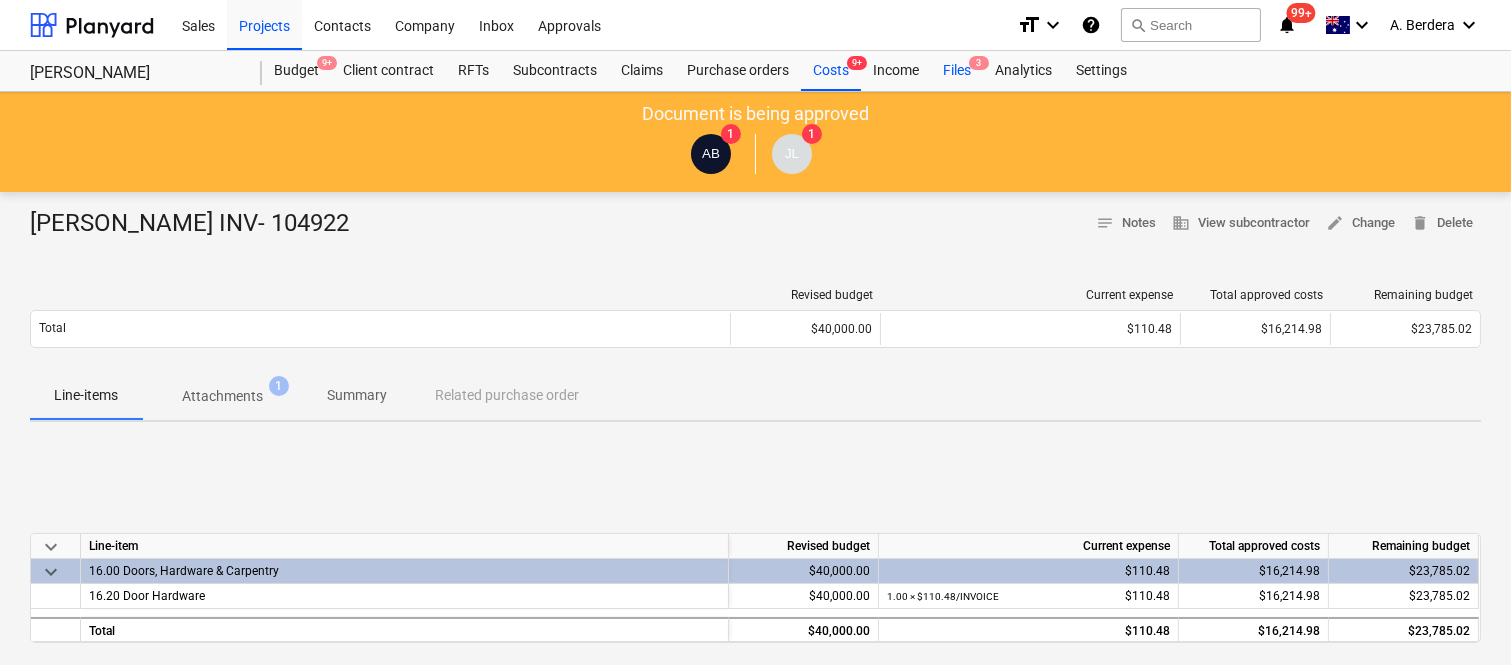 click on "Files 3" at bounding box center [957, 71] 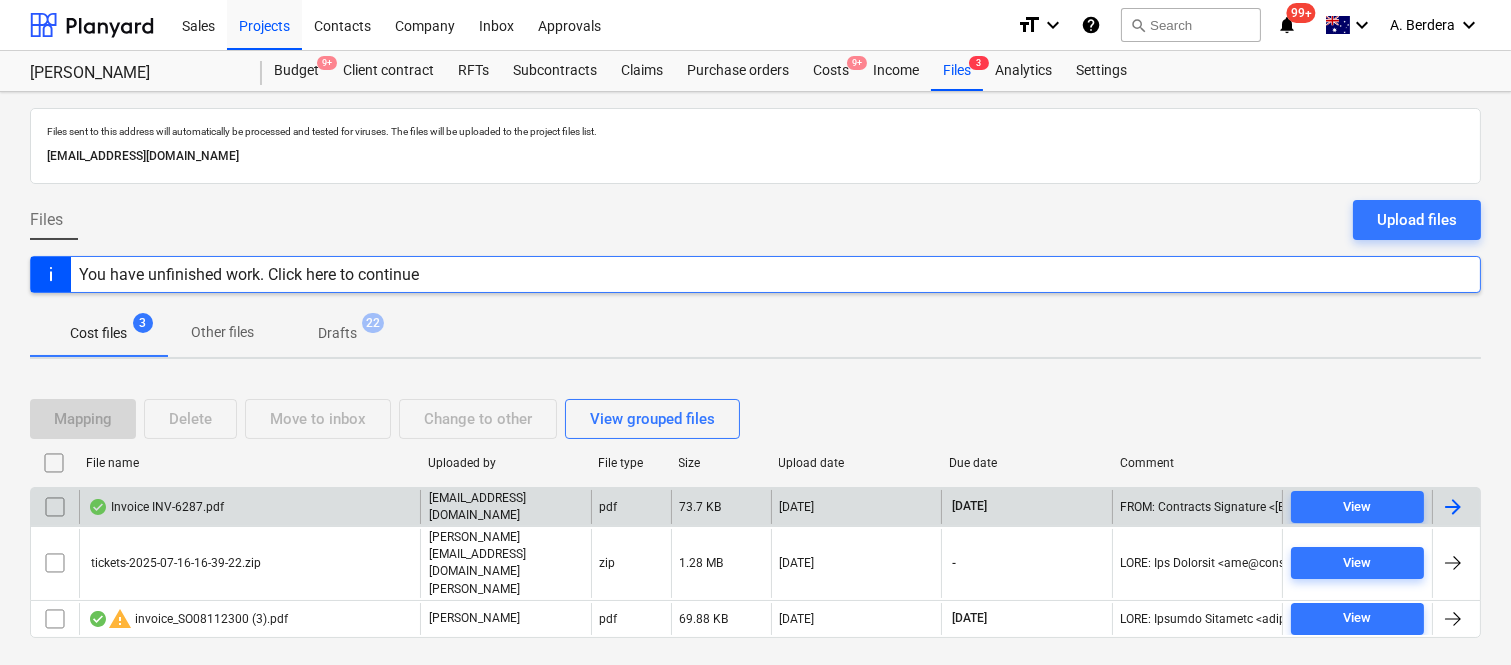 click on "Invoice INV-6287.pdf" at bounding box center [249, 507] 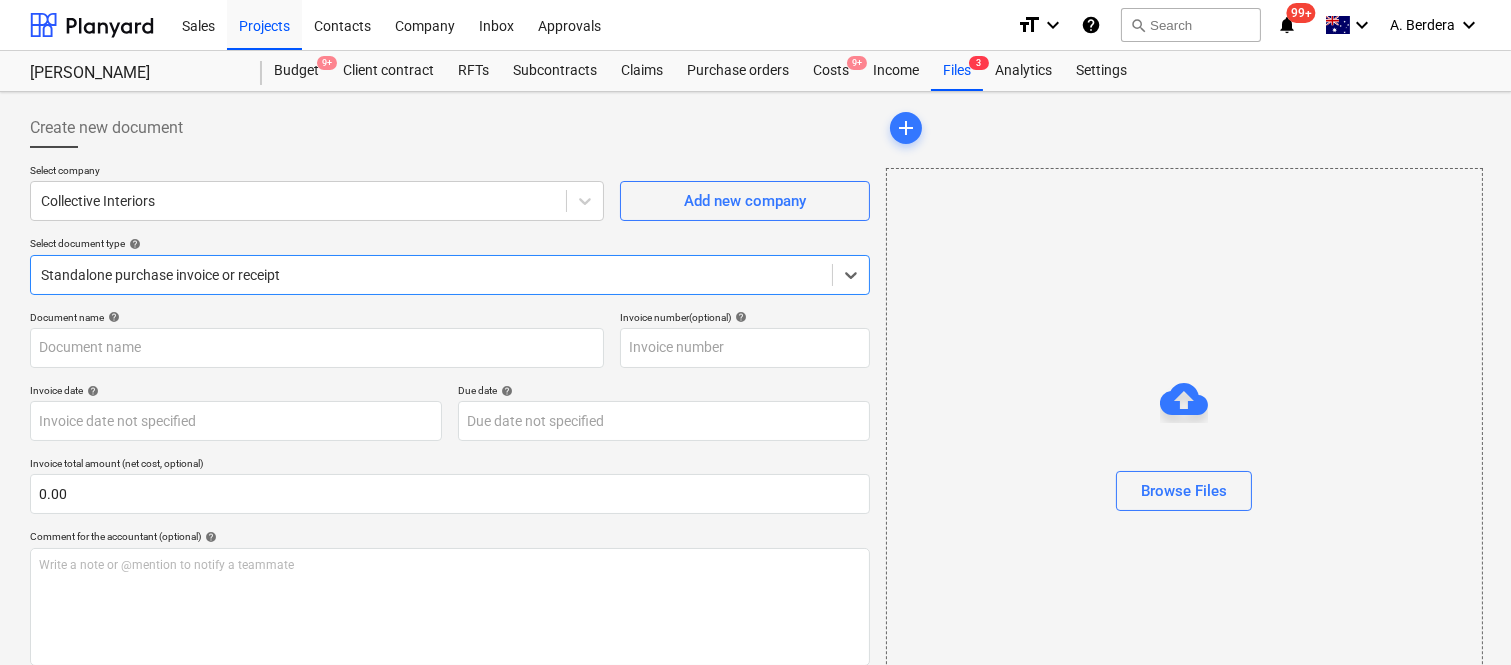 type on "INV-6287" 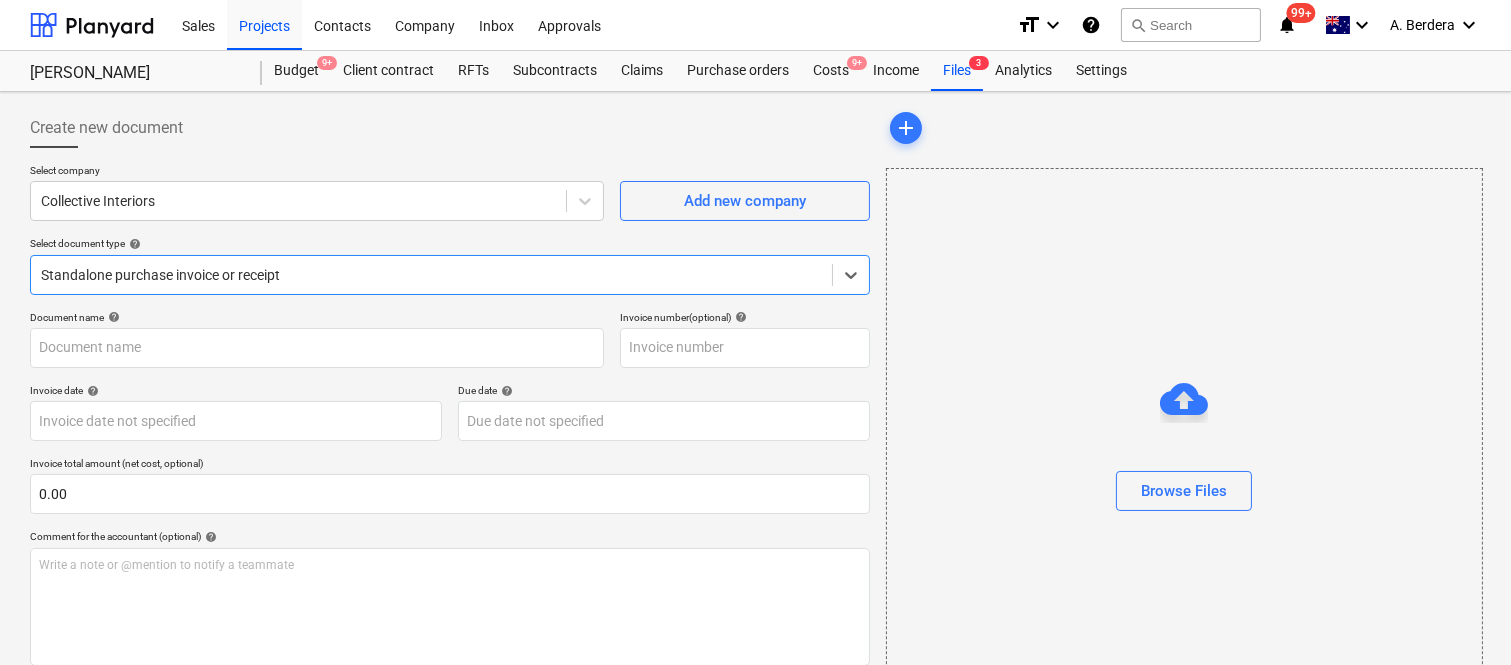 type on "INV-6287" 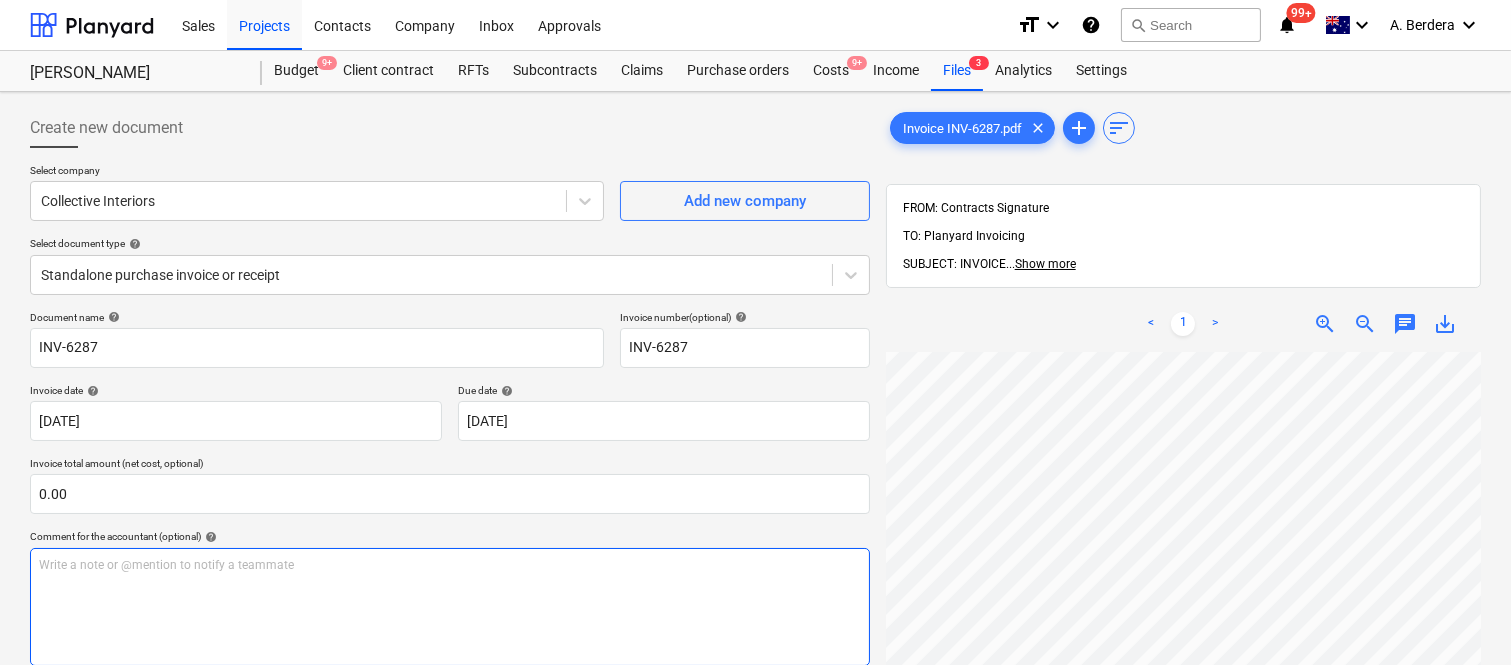 scroll, scrollTop: 0, scrollLeft: 307, axis: horizontal 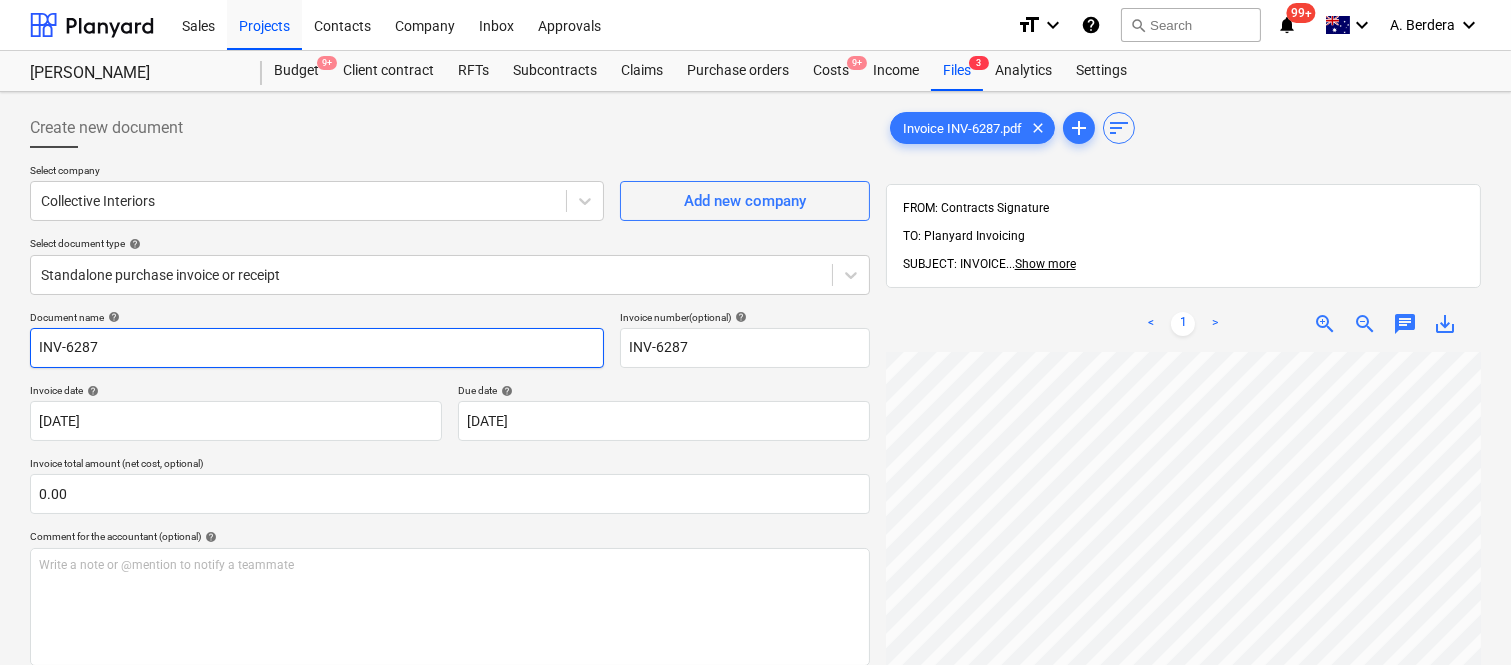 click on "INV-6287" at bounding box center [317, 348] 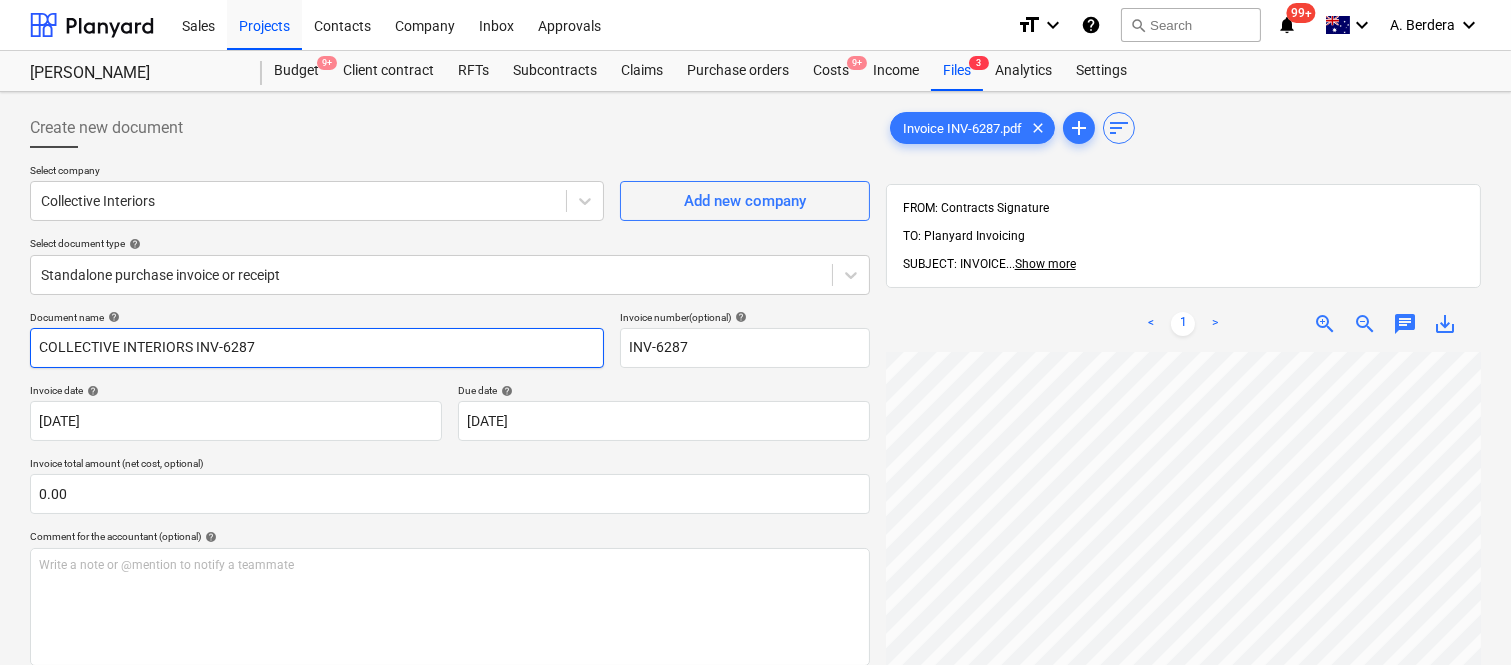 click on "COLLECTIVE INTERIORS INV-6287" at bounding box center (317, 348) 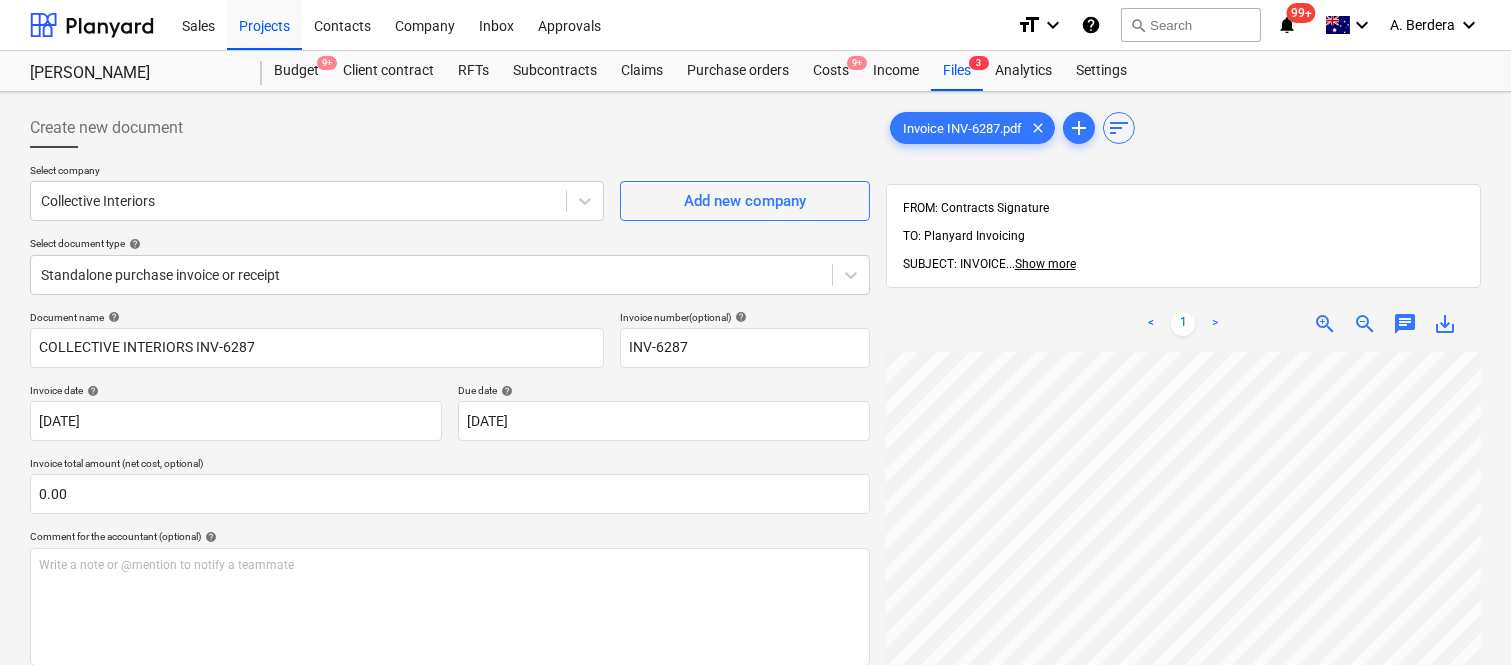 click on "Document name help COLLECTIVE INTERIORS INV-6287 Invoice number  (optional) help INV-6287 Invoice date help [DATE] 17.06.2025 Press the down arrow key to interact with the calendar and
select a date. Press the question mark key to get the keyboard shortcuts for changing dates. Due date help [DATE] [DATE] Press the down arrow key to interact with the calendar and
select a date. Press the question mark key to get the keyboard shortcuts for changing dates. Invoice total amount (net cost, optional) 0.00 Comment for the accountant (optional) help Write a note or @mention to notify a teammate ﻿ Clear Save Submit Allocated costs (net) $0.00 Select line-items to add help Search or select a line-item Select bulk" at bounding box center (450, 572) 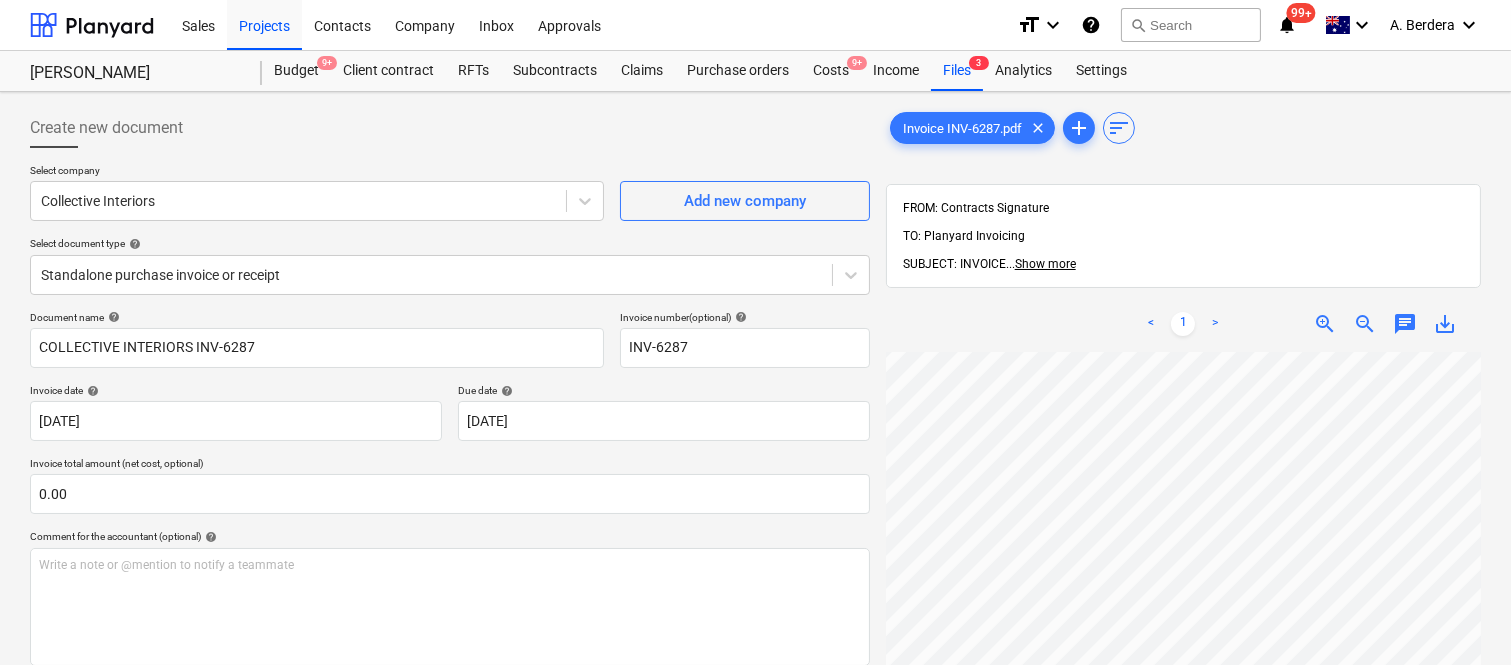 scroll, scrollTop: 575, scrollLeft: 307, axis: both 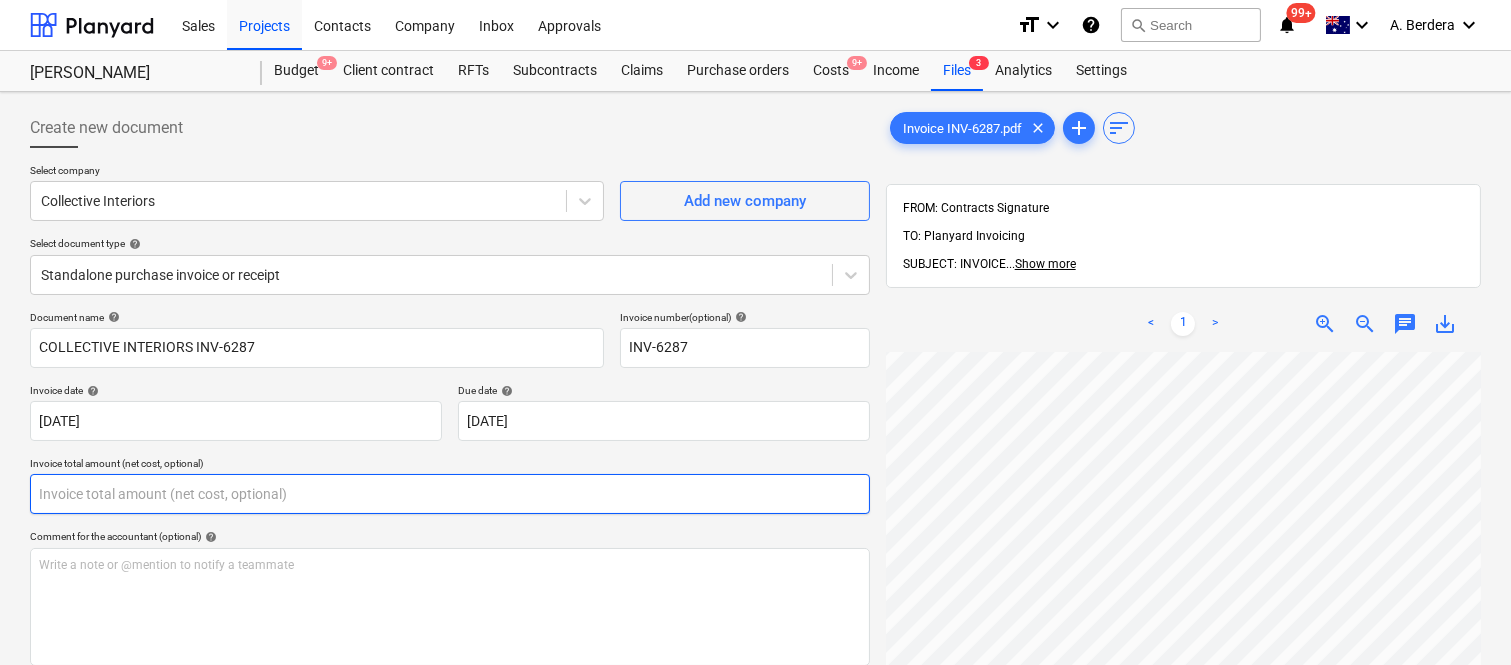 click at bounding box center [450, 494] 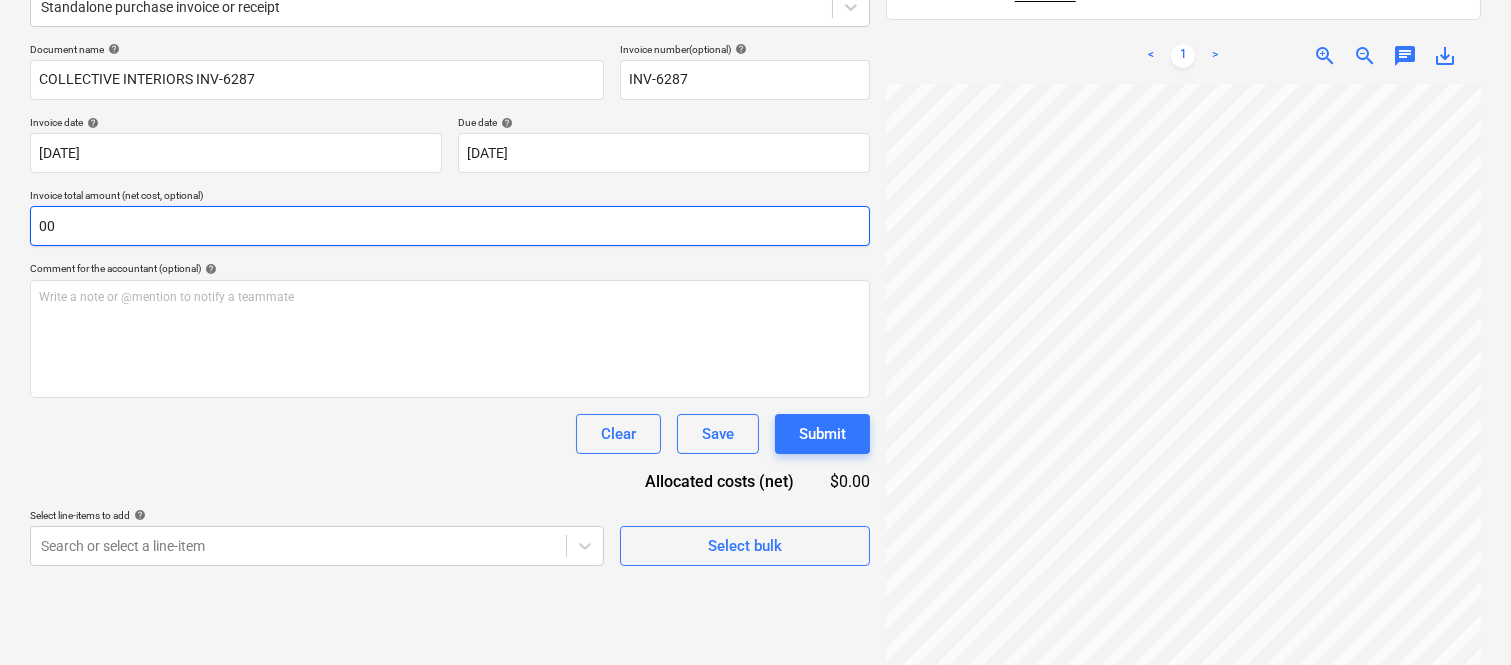 scroll, scrollTop: 285, scrollLeft: 0, axis: vertical 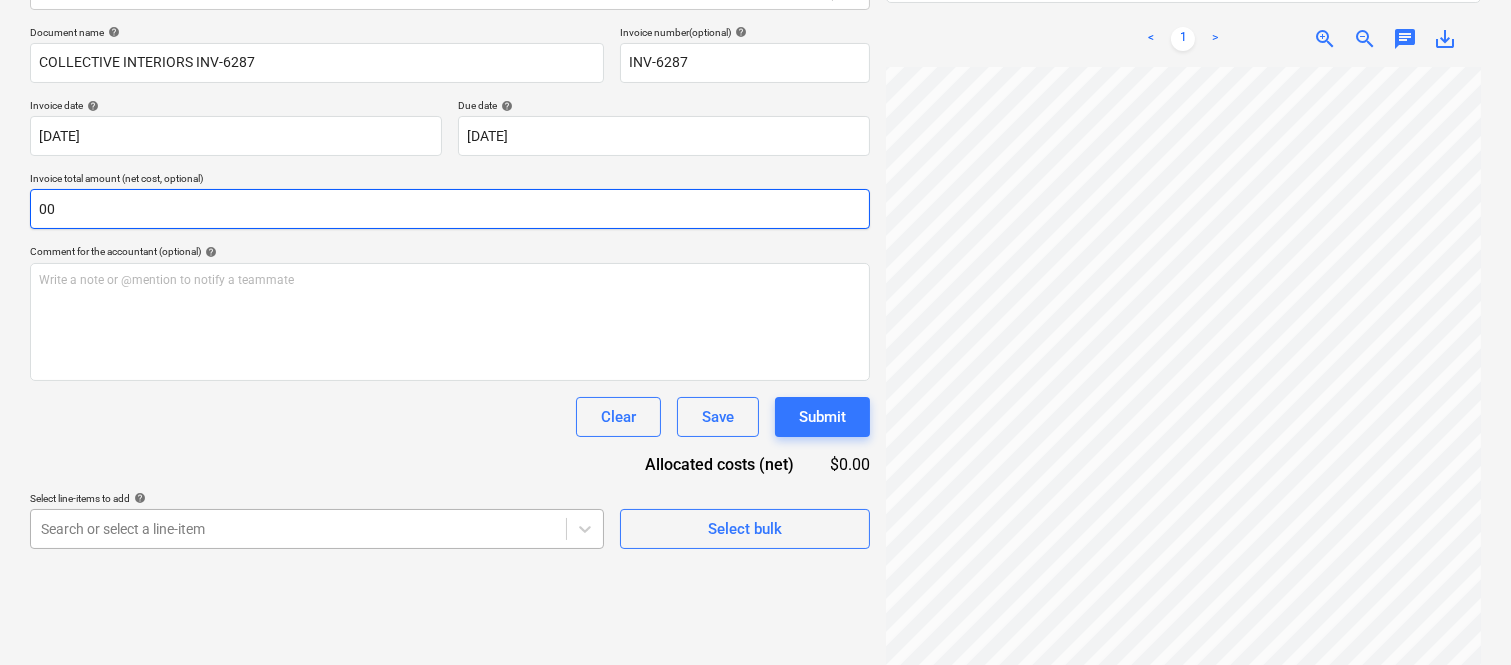 type on "00" 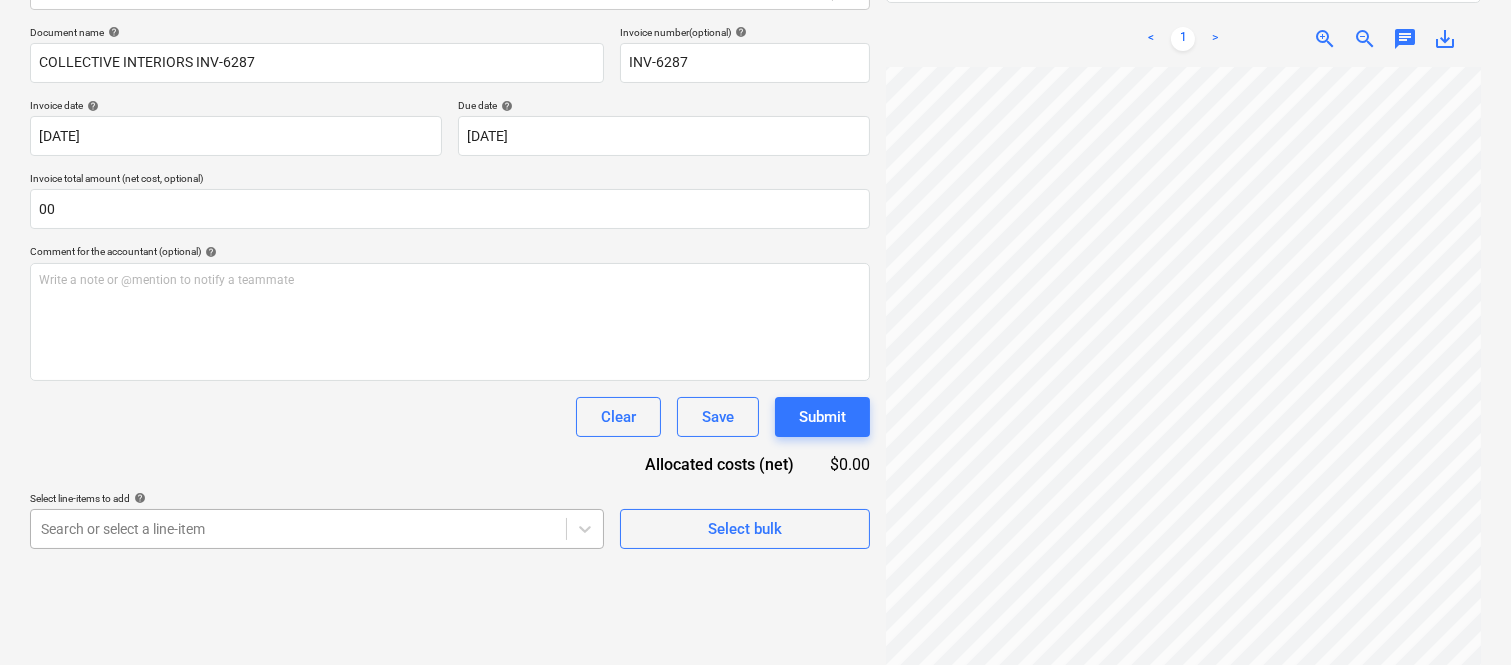 click on "Sales Projects Contacts Company Inbox Approvals format_size keyboard_arrow_down help search Search notifications 99+ keyboard_arrow_down A. Berdera keyboard_arrow_down [PERSON_NAME] [PERSON_NAME] Budget 9+ Client contract RFTs Subcontracts Claims Purchase orders Costs 9+ Income Files 3 Analytics Settings Create new document Select company Collective Interiors   Add new company Select document type help Standalone purchase invoice or receipt Document name help COLLECTIVE INTERIORS INV-6287 Invoice number  (optional) help INV-6287 Invoice date help [DATE] 17.06.2025 Press the down arrow key to interact with the calendar and
select a date. Press the question mark key to get the keyboard shortcuts for changing dates. Due date help [DATE] [DATE] Press the down arrow key to interact with the calendar and
select a date. Press the question mark key to get the keyboard shortcuts for changing dates. Invoice total amount (net cost, optional) 00 Comment for the accountant (optional) help ﻿ Clear Save" at bounding box center [755, 47] 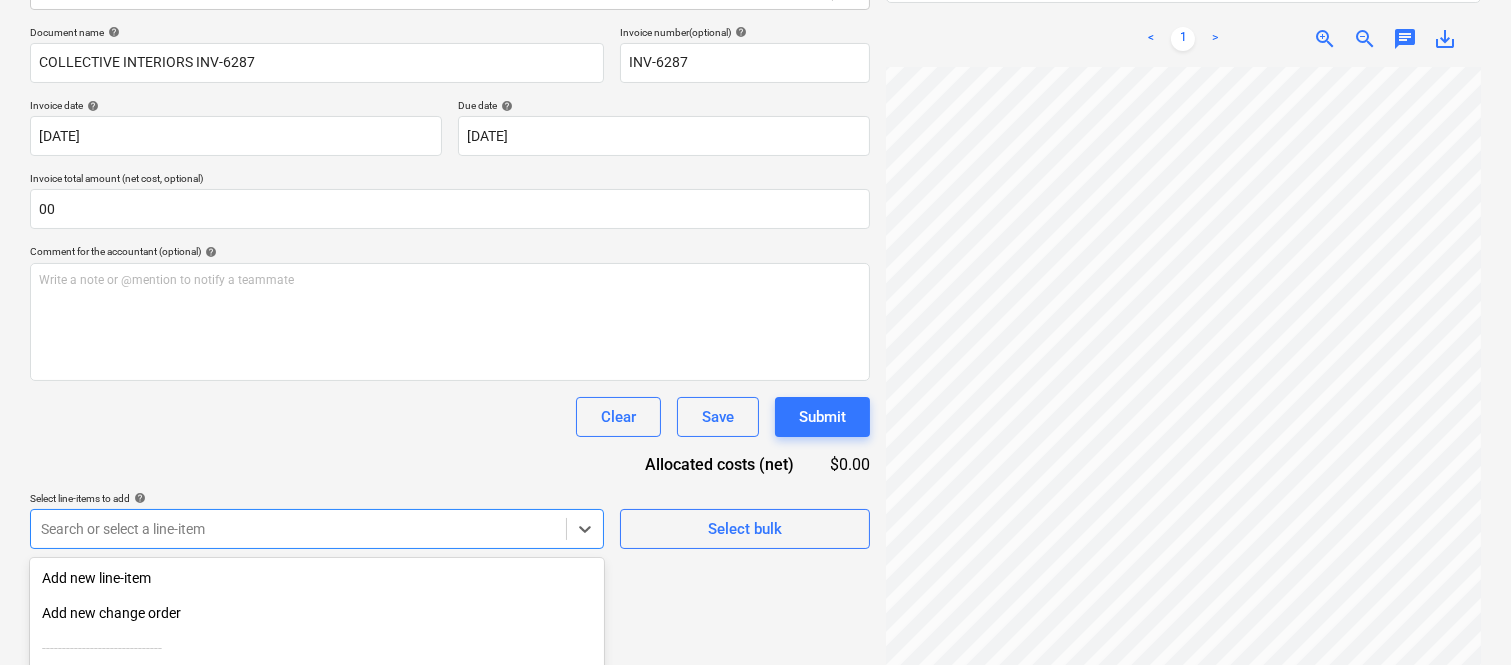 scroll, scrollTop: 482, scrollLeft: 0, axis: vertical 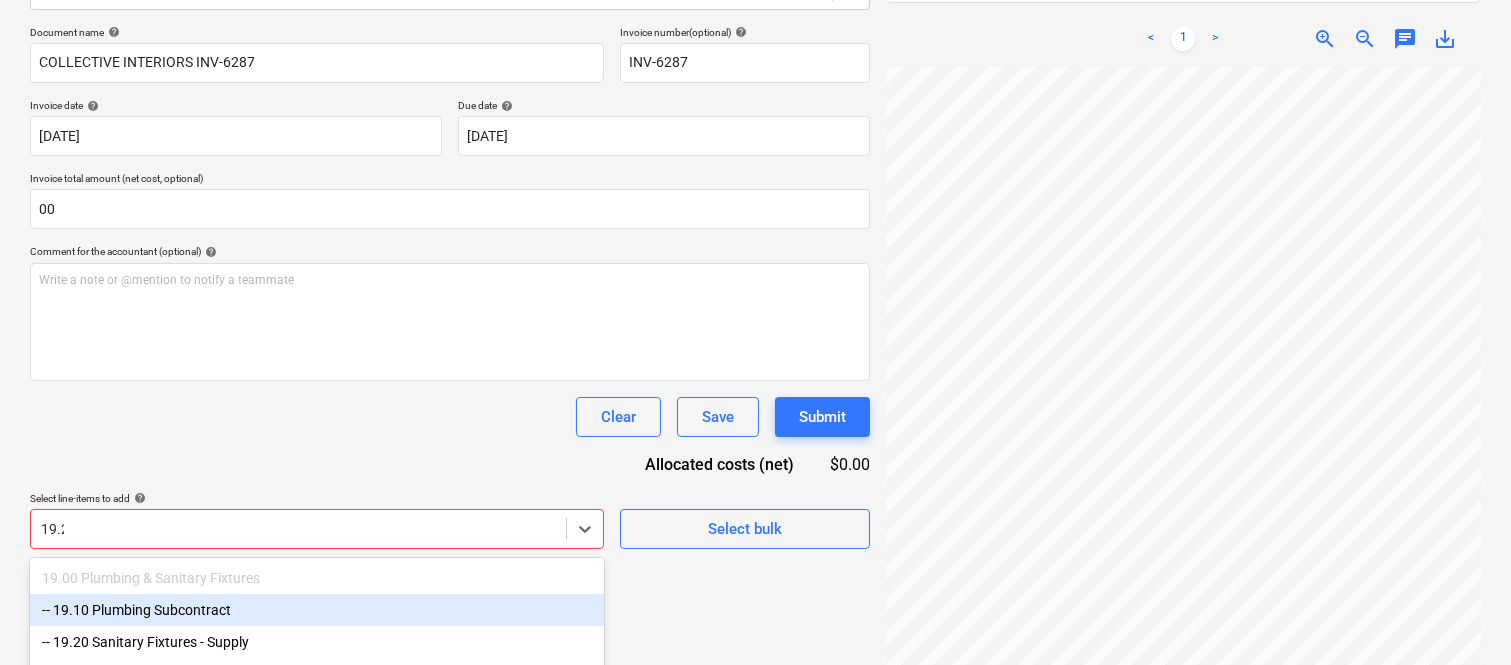 type on "19.20" 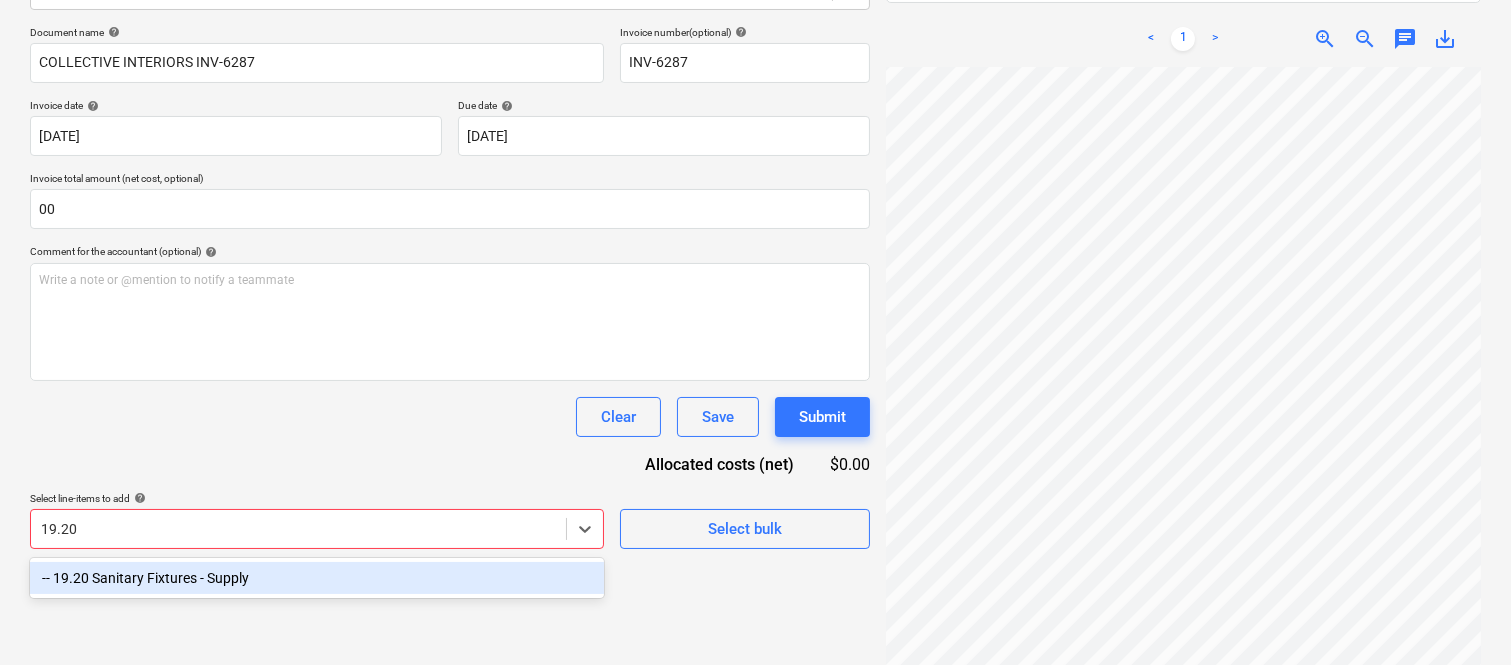 click on "--  19.20 Sanitary Fixtures - Supply" at bounding box center (317, 578) 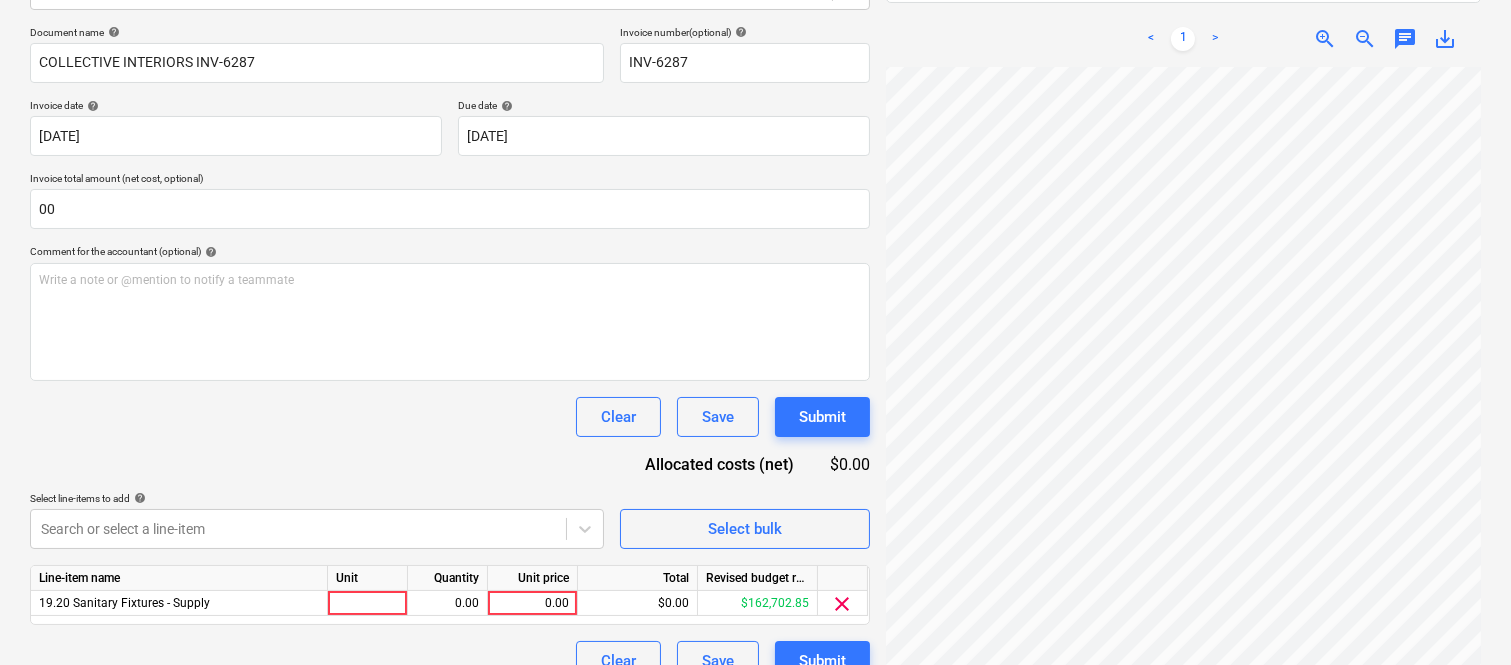 click on "Clear Save Submit" at bounding box center [450, 417] 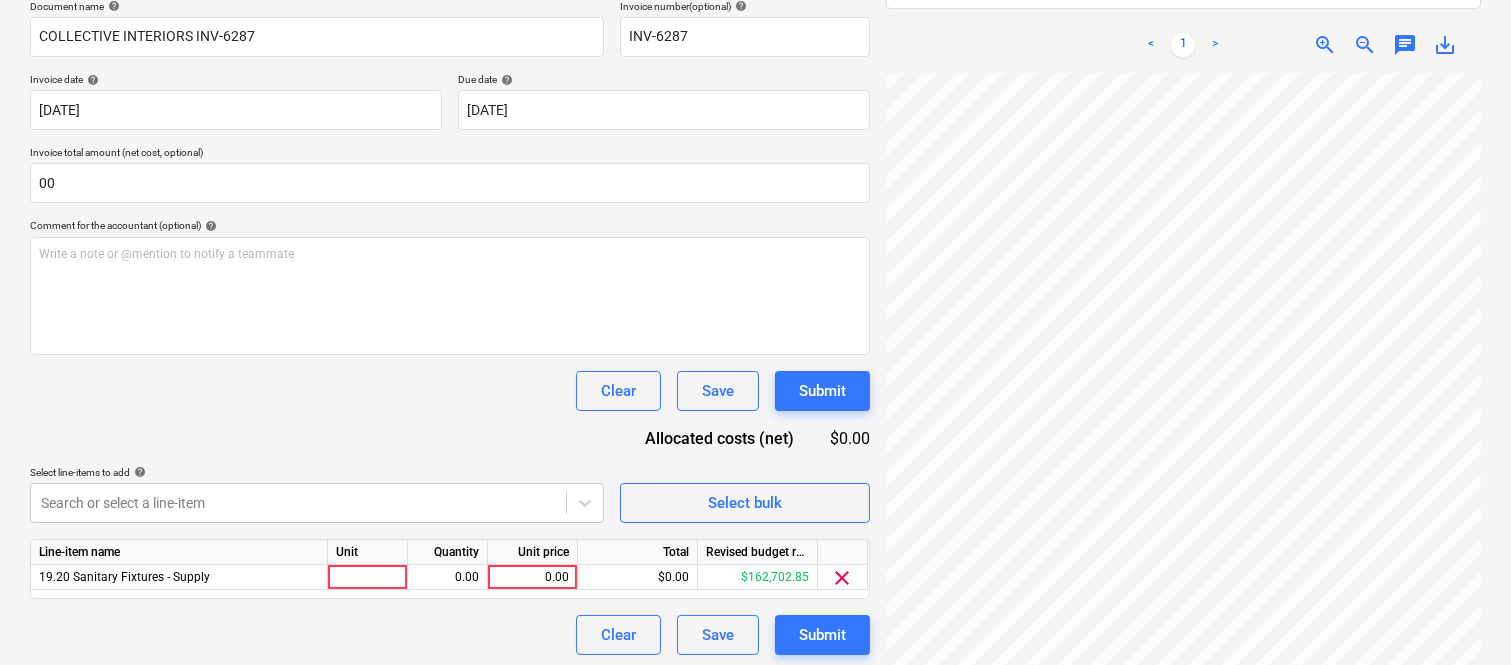 scroll, scrollTop: 317, scrollLeft: 0, axis: vertical 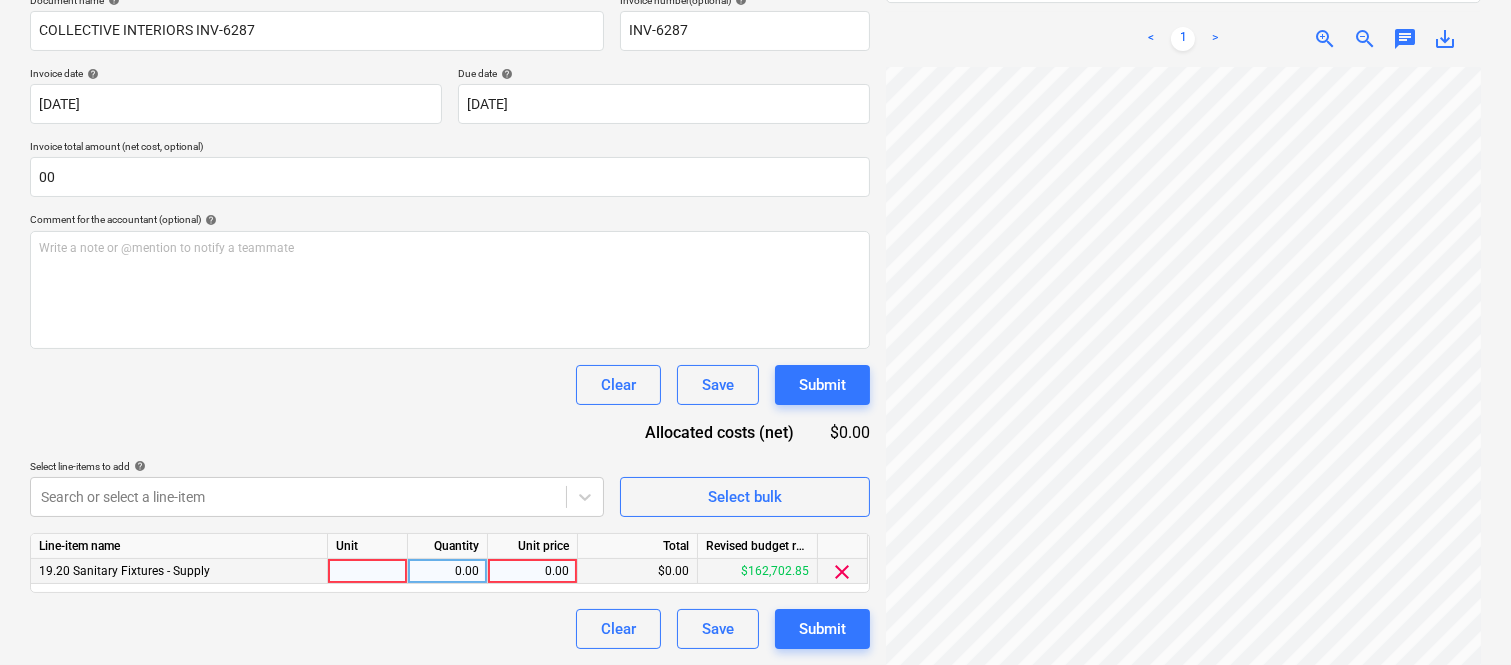 click at bounding box center [368, 571] 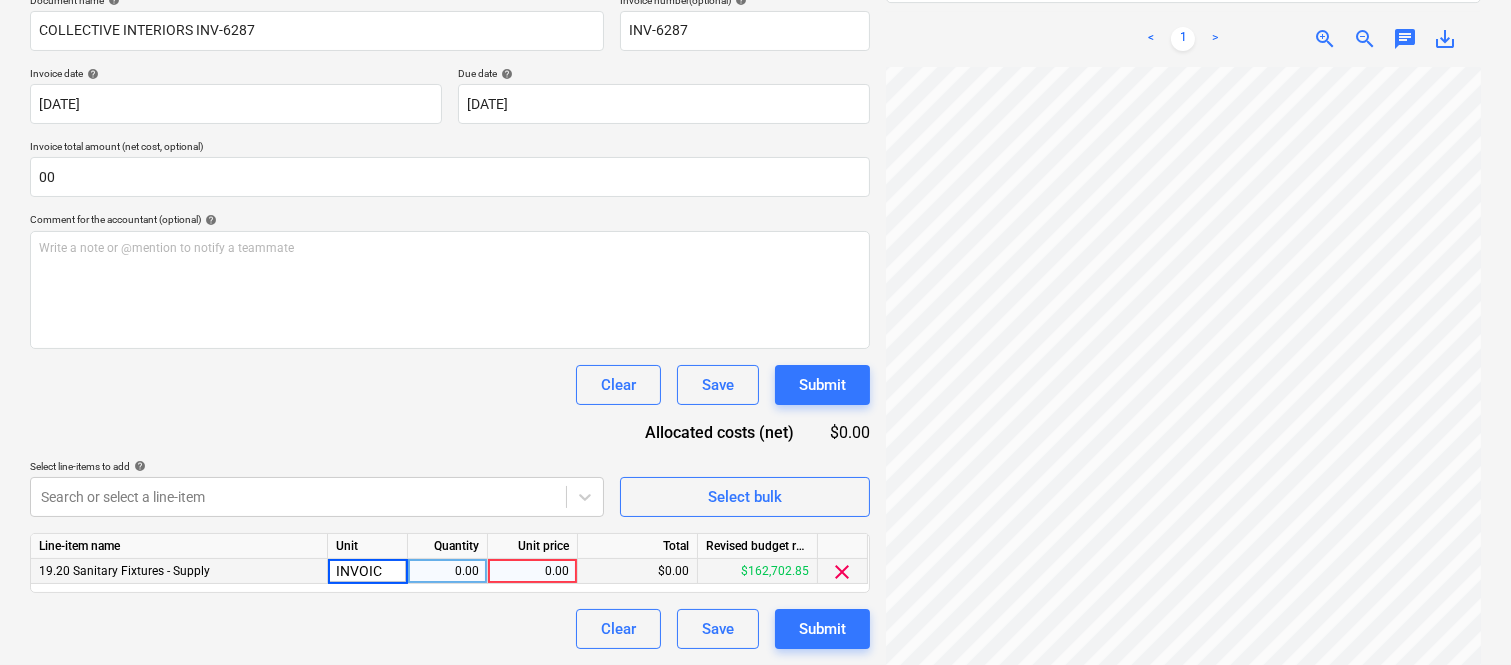type on "INVOICE" 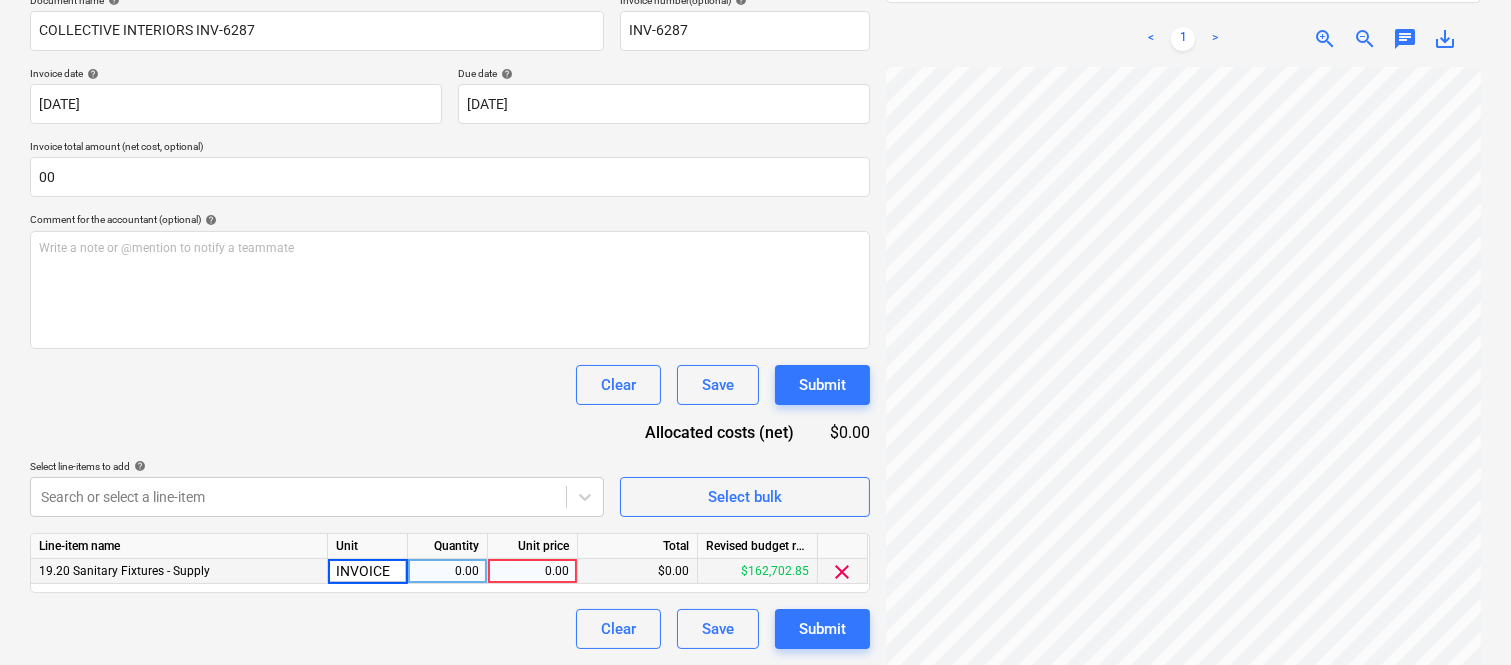 click on "0.00" at bounding box center (447, 571) 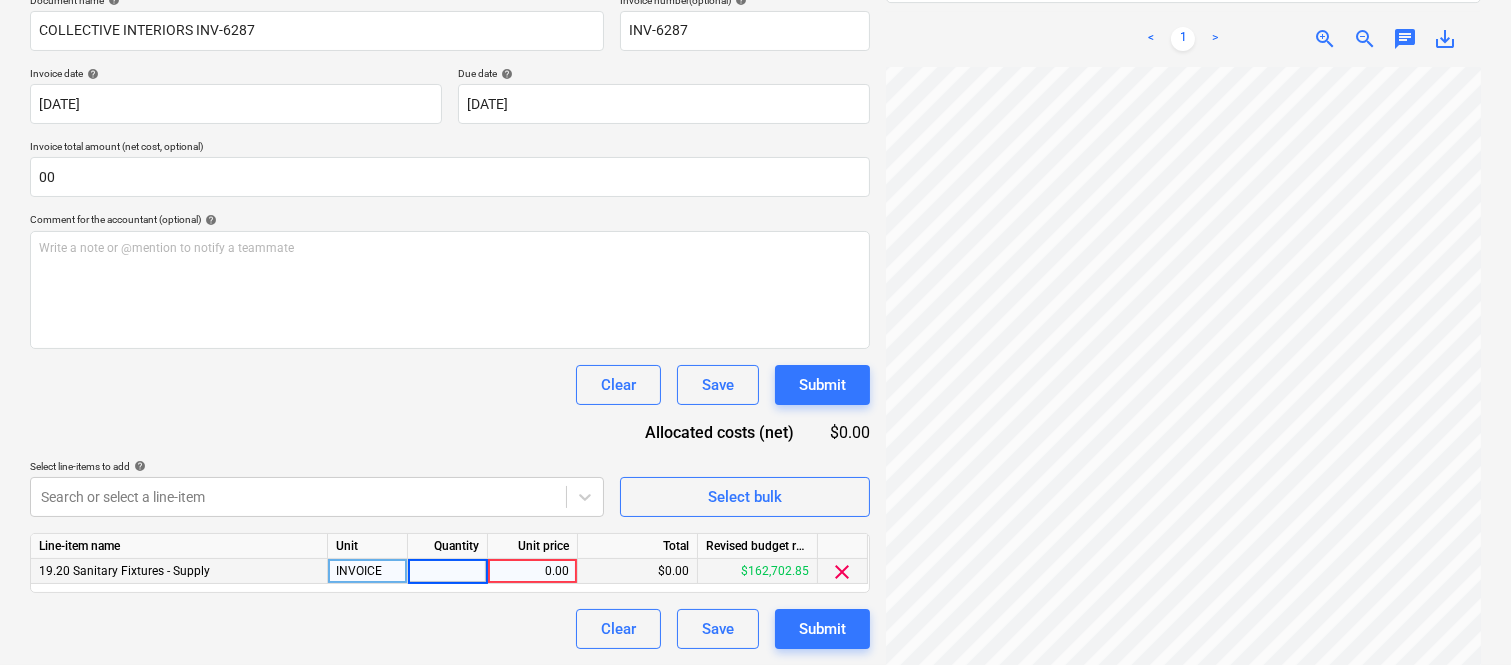 type on "1" 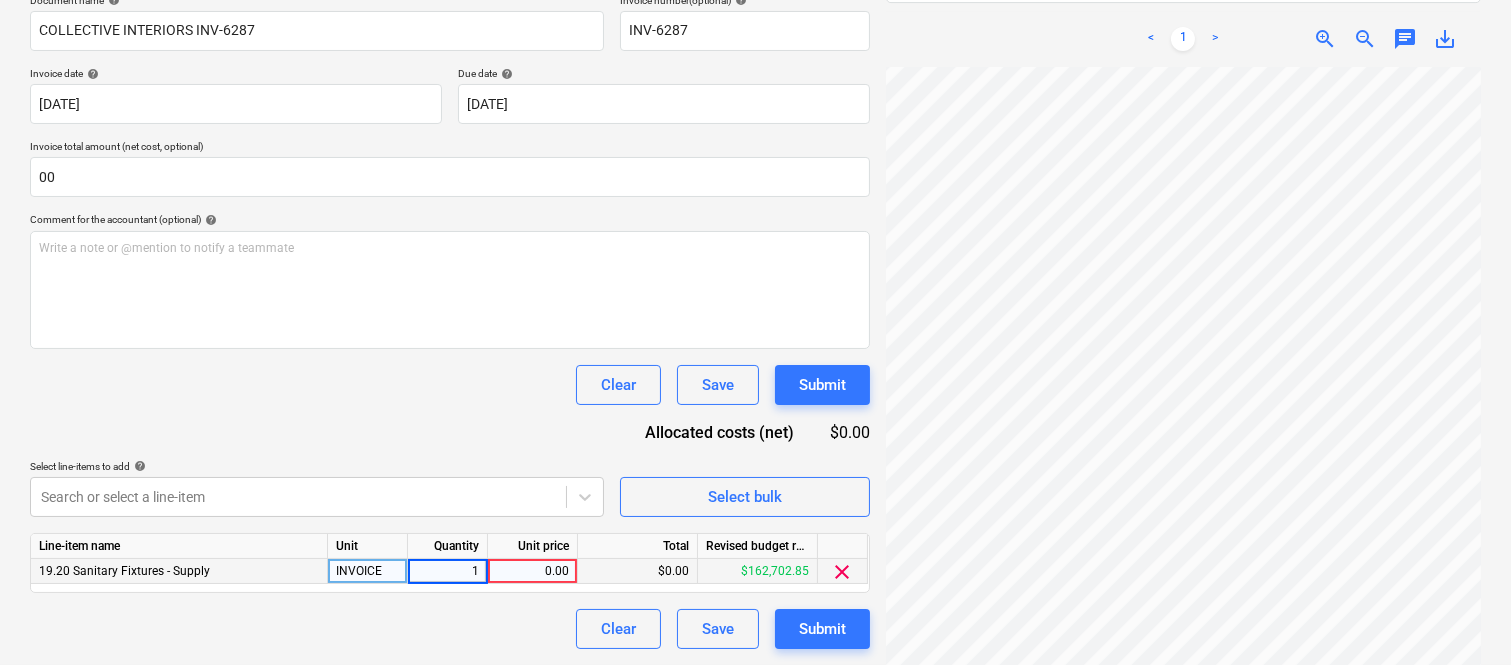 click on "0.00" at bounding box center [532, 571] 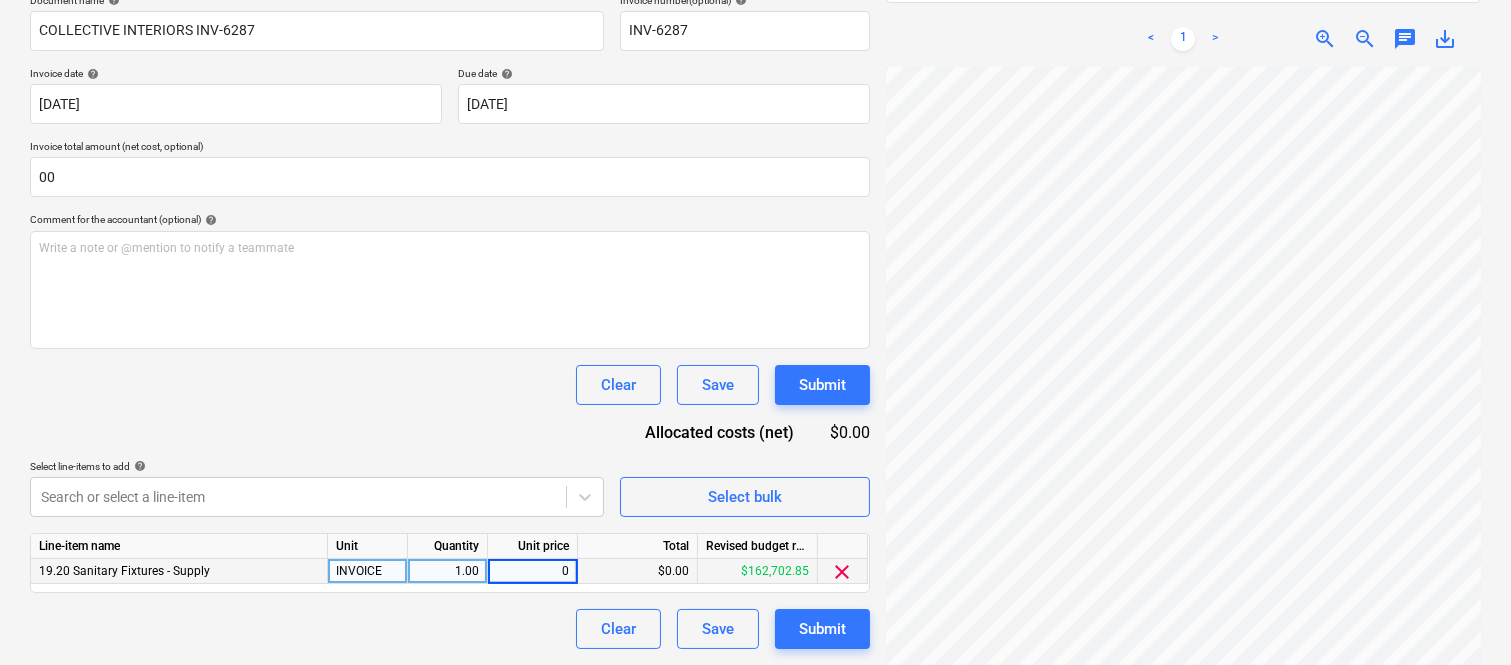 type on "00" 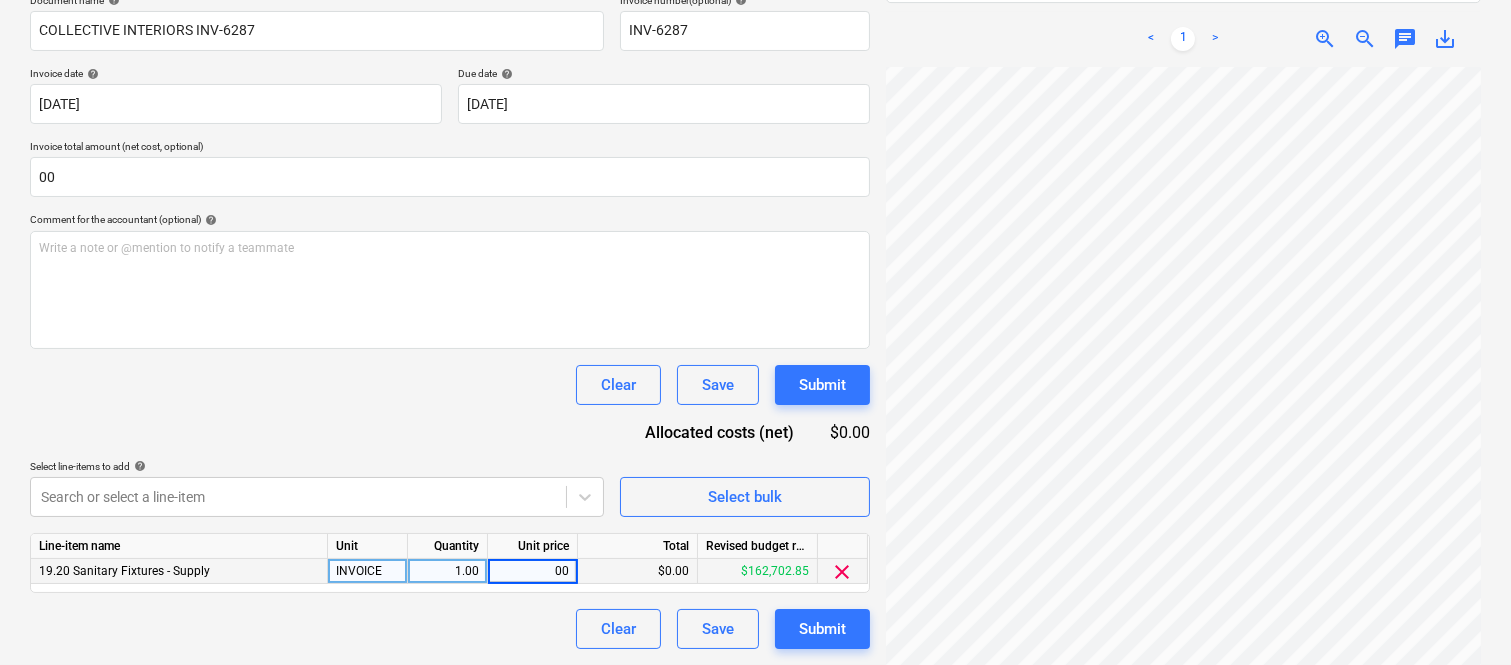 click on "Clear Save Submit" at bounding box center (450, 629) 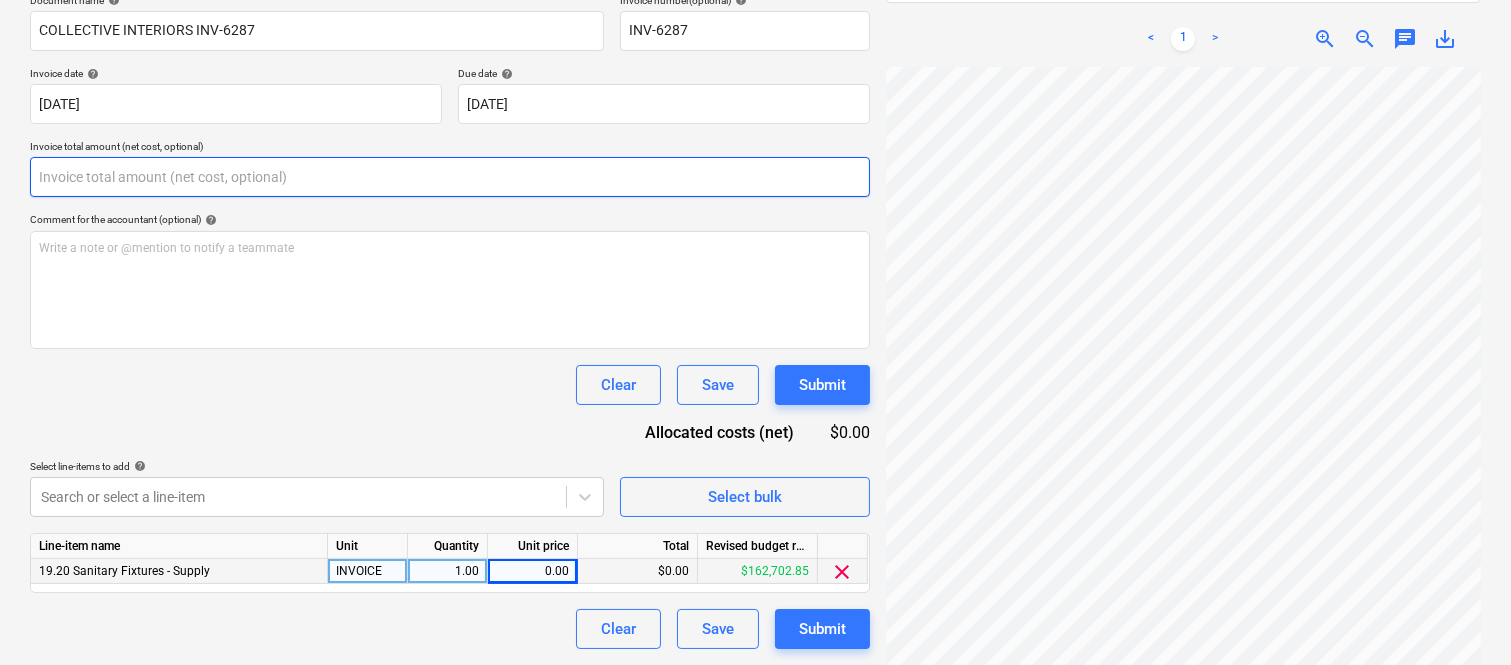 click at bounding box center [450, 177] 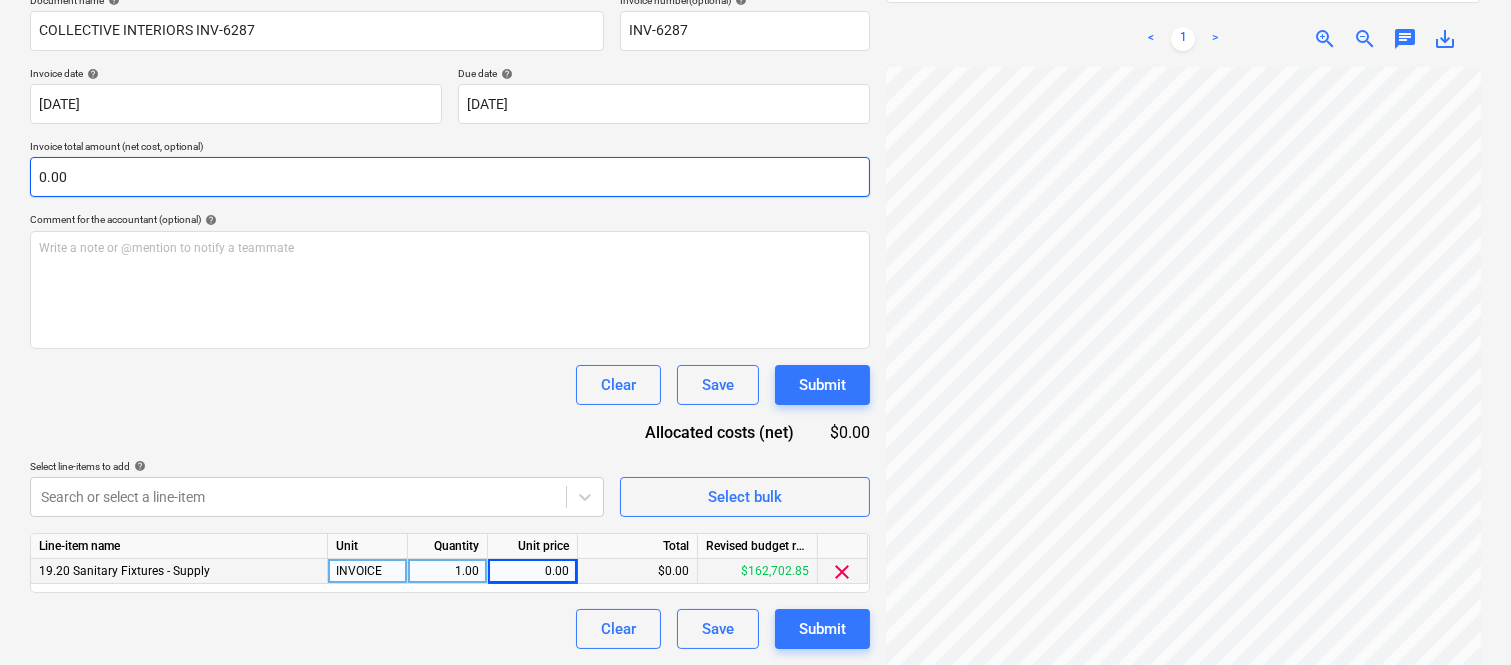 type on "0.00" 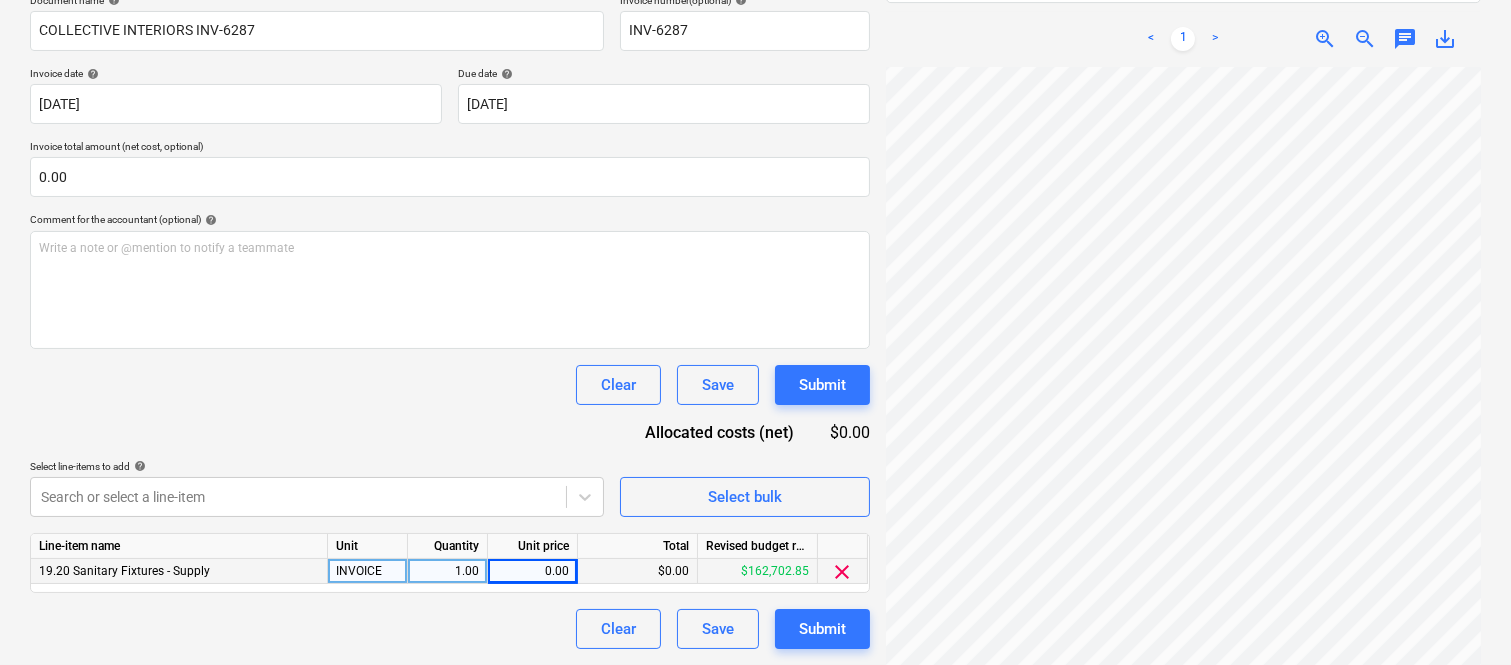 click on "Clear Save Submit" at bounding box center [450, 385] 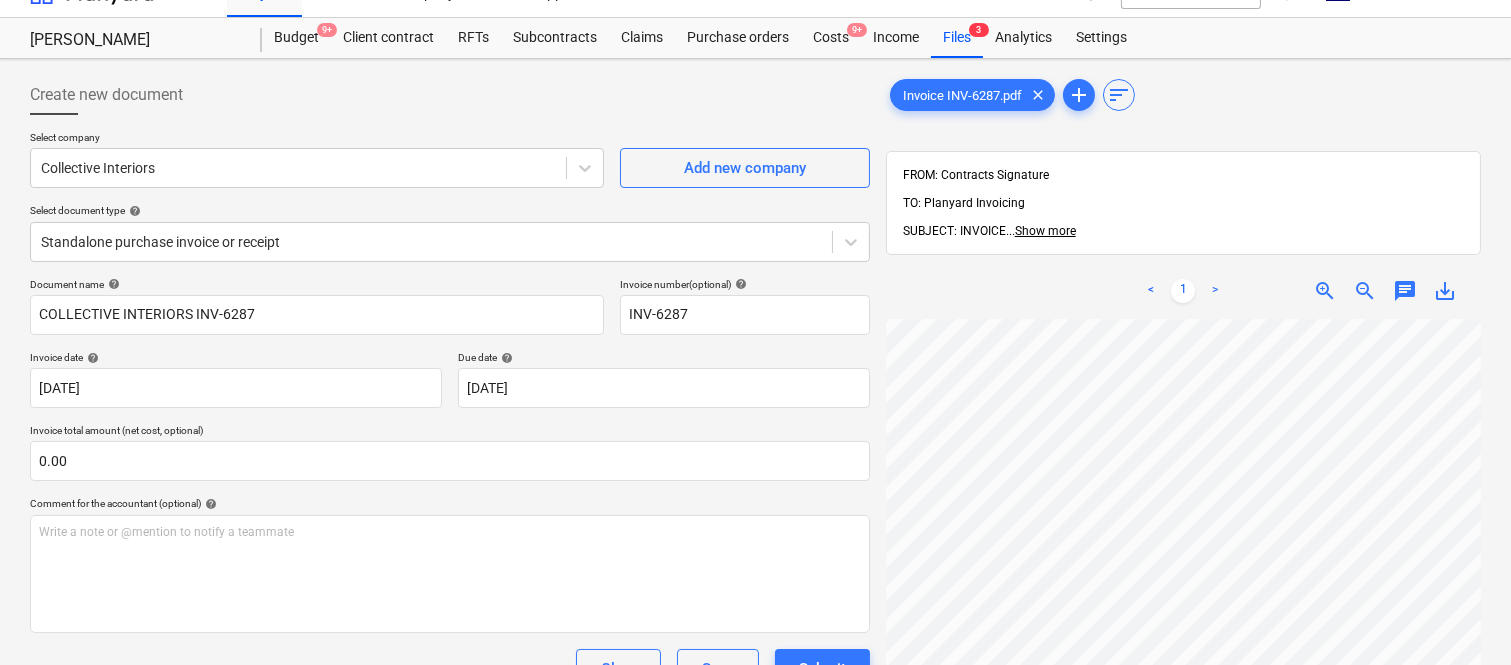scroll, scrollTop: 0, scrollLeft: 0, axis: both 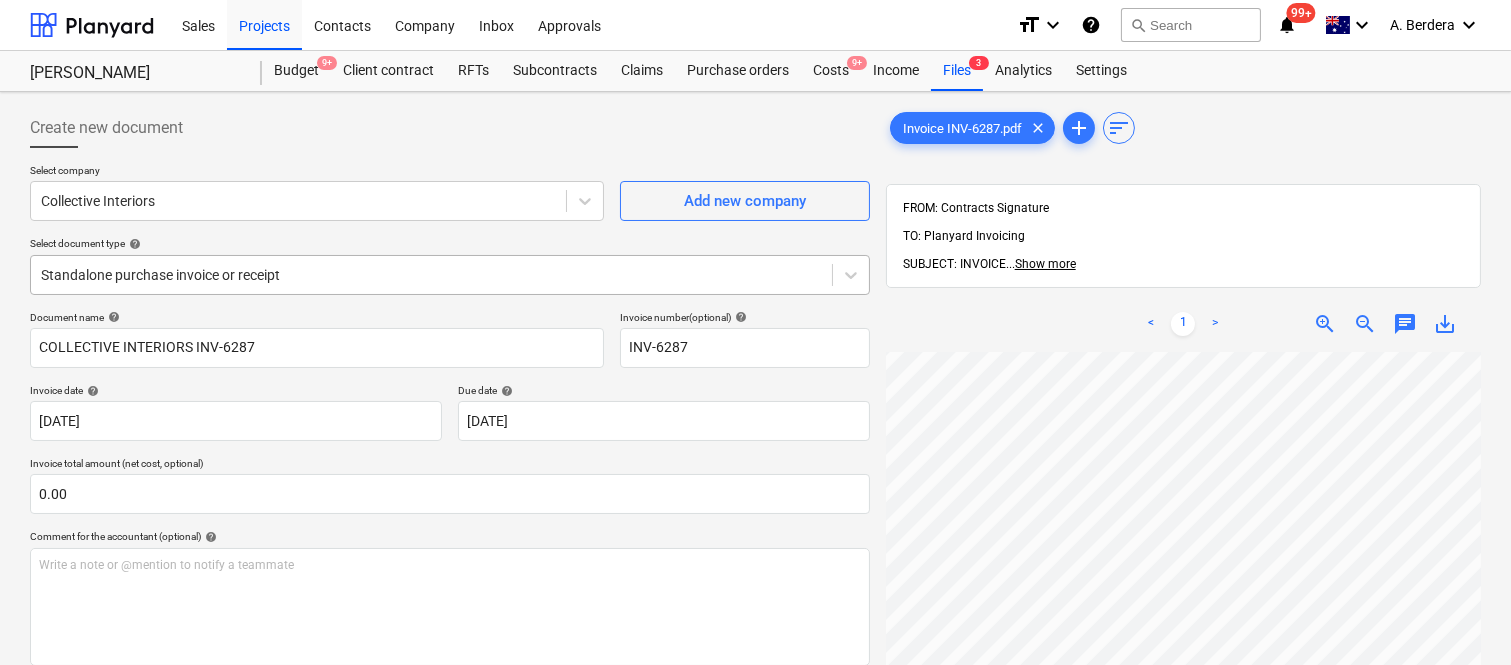 click at bounding box center [431, 275] 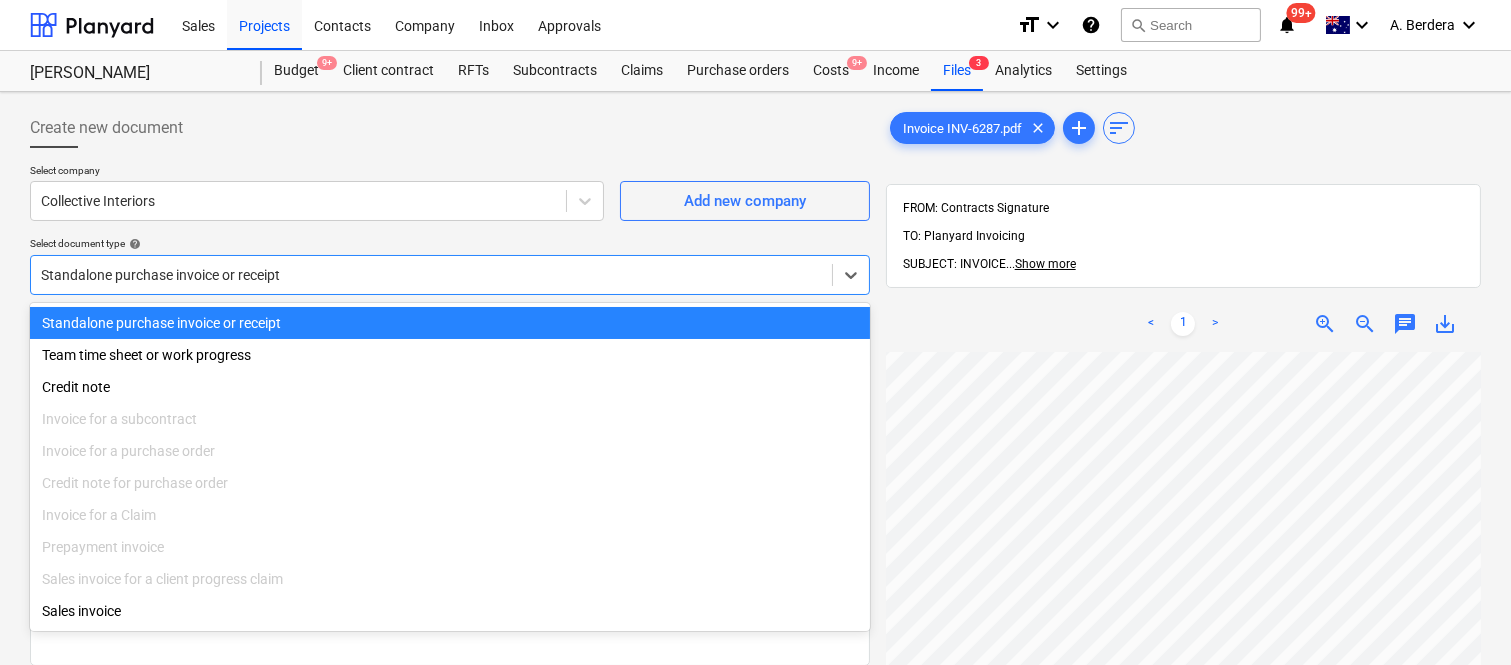 click on "Standalone purchase invoice or receipt" at bounding box center [450, 323] 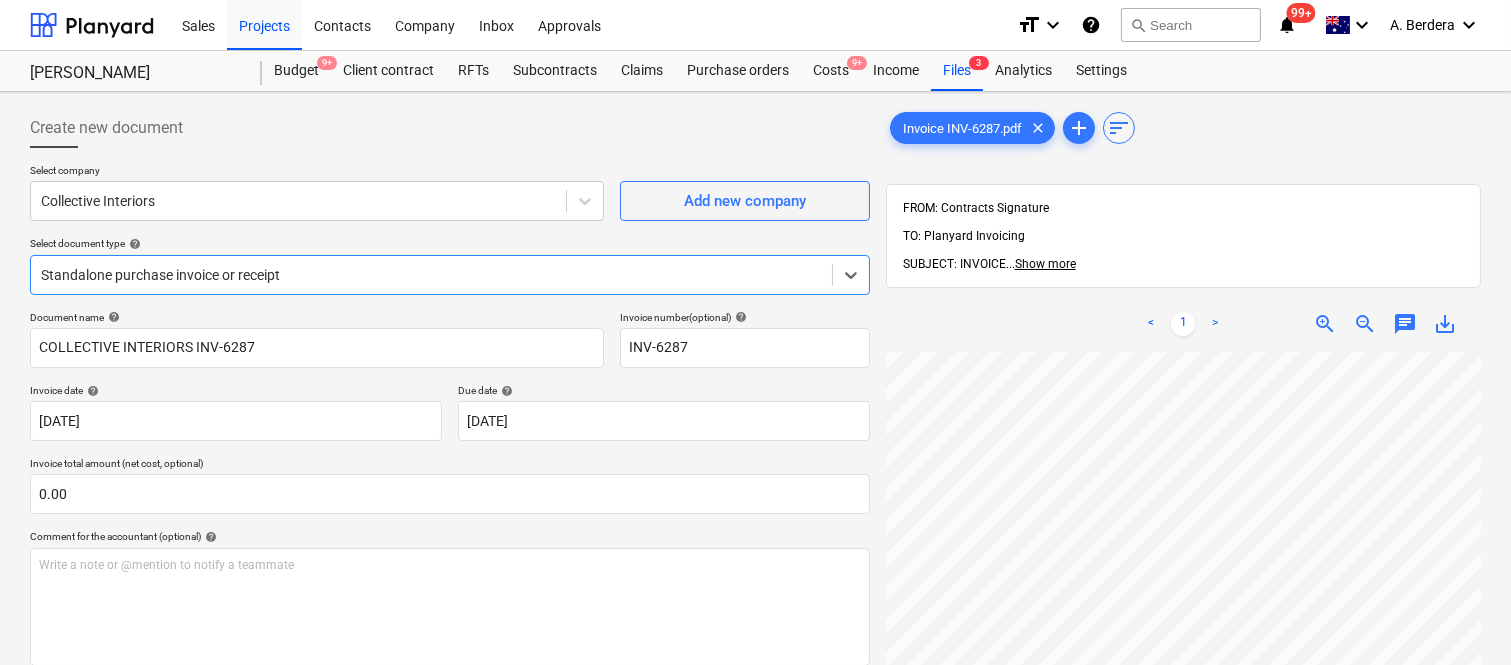 scroll, scrollTop: 317, scrollLeft: 0, axis: vertical 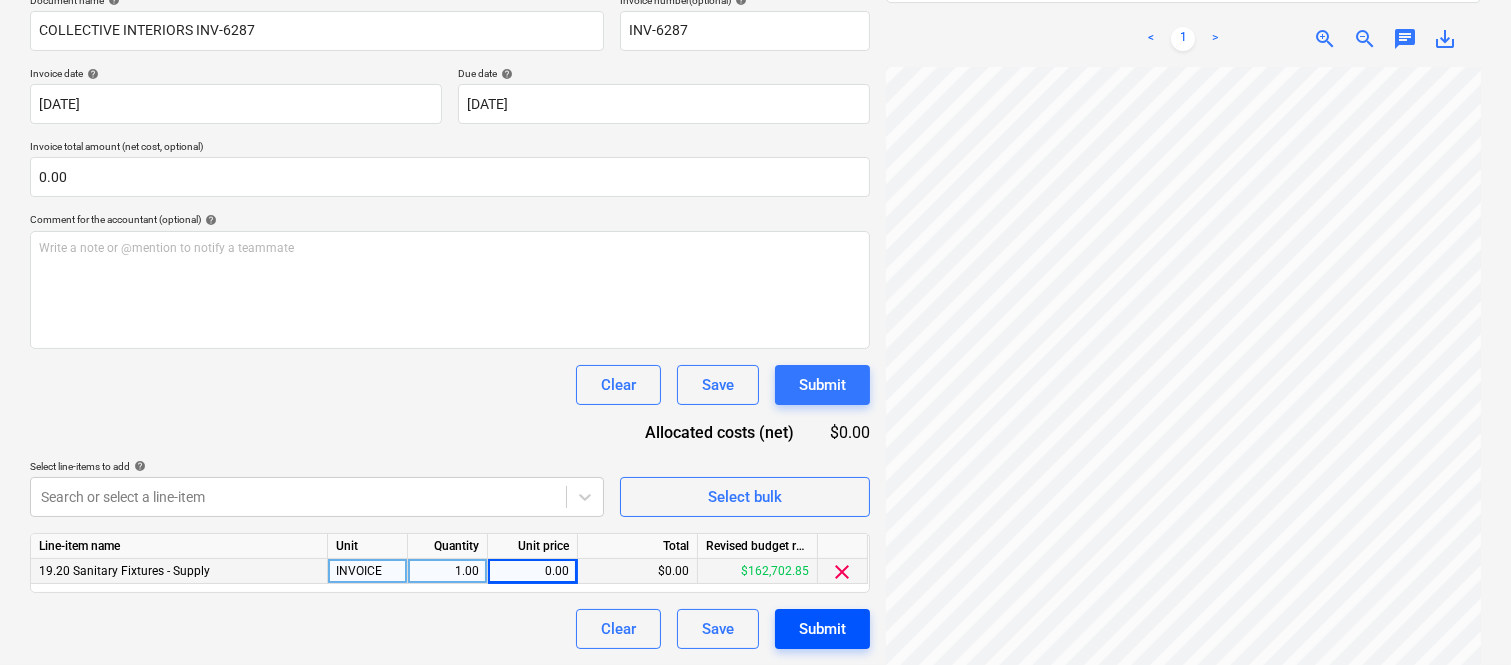 click on "Submit" at bounding box center (822, 629) 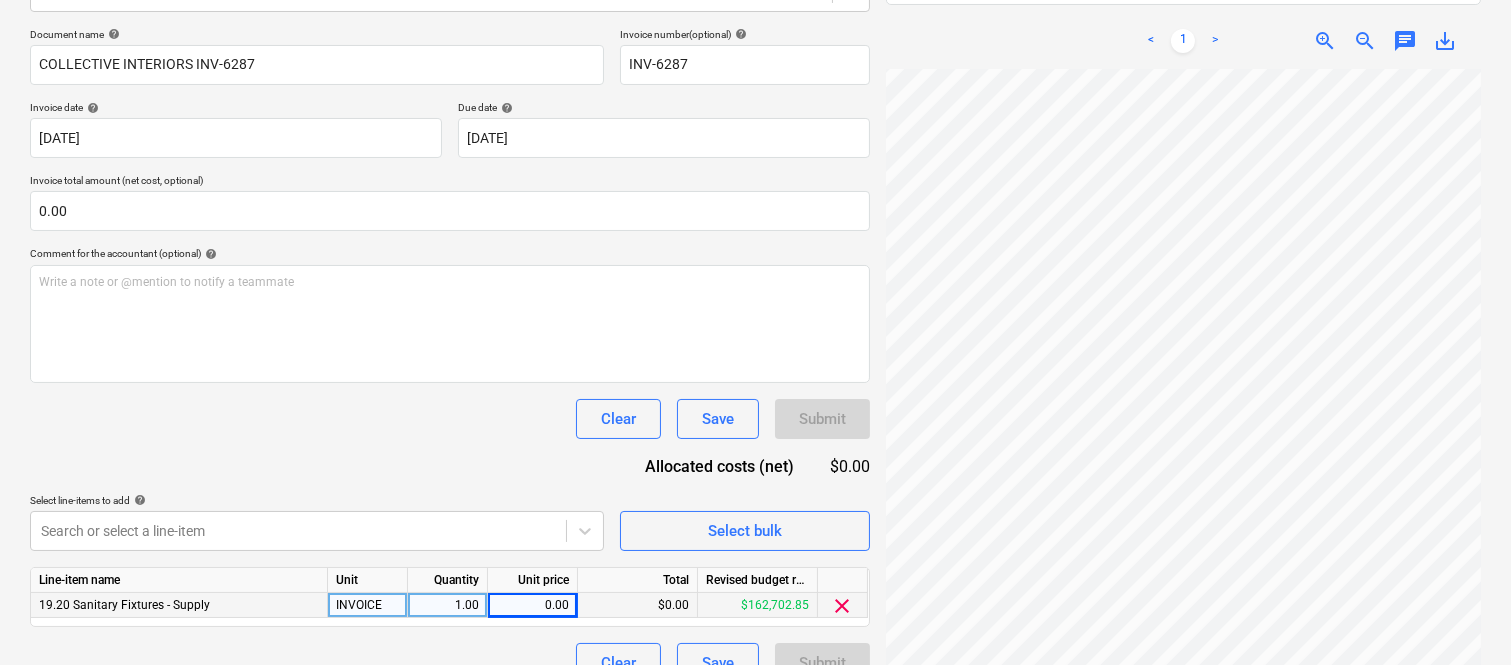 scroll, scrollTop: 317, scrollLeft: 0, axis: vertical 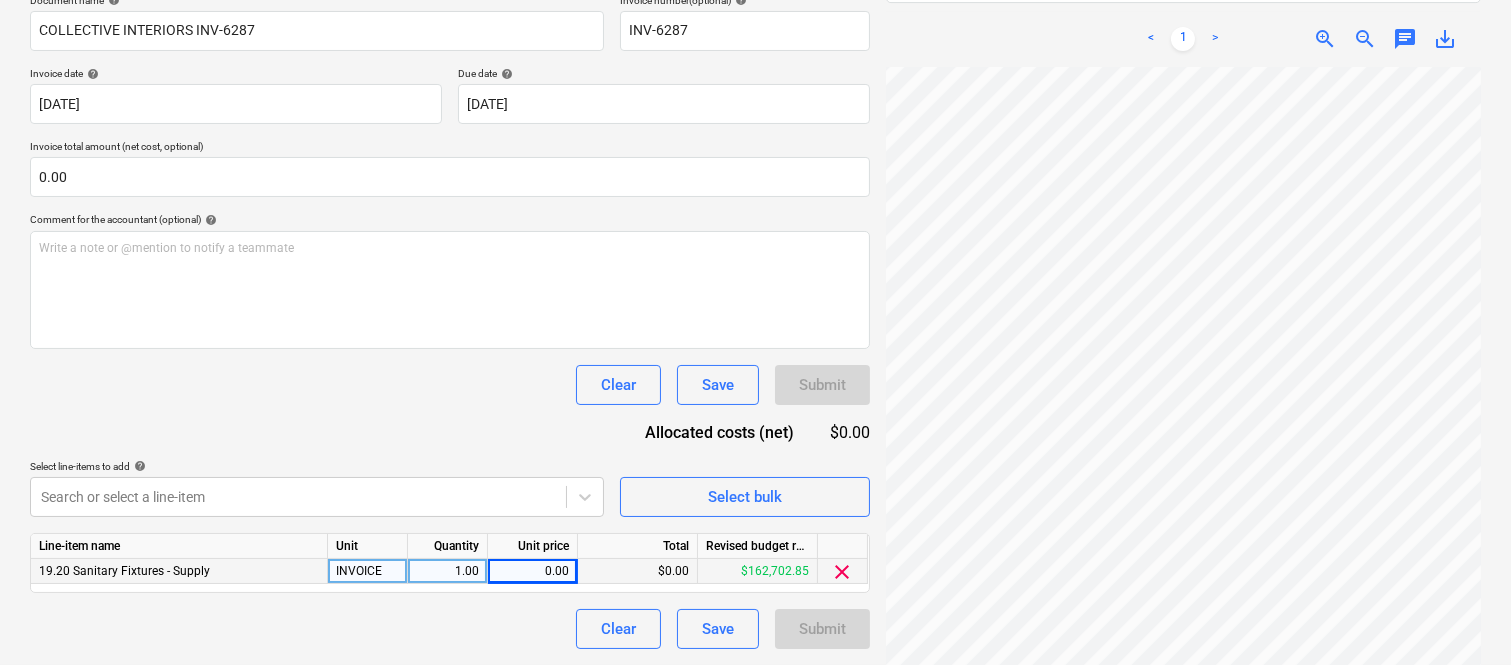 click on "Document name help COLLECTIVE INTERIORS INV-6287 Invoice number  (optional) help INV-6287 Invoice date help [DATE] 17.06.2025 Press the down arrow key to interact with the calendar and
select a date. Press the question mark key to get the keyboard shortcuts for changing dates. Due date help [DATE] [DATE] Press the down arrow key to interact with the calendar and
select a date. Press the question mark key to get the keyboard shortcuts for changing dates. Invoice total amount (net cost, optional) 0.00 Comment for the accountant (optional) help Write a note or @mention to notify a teammate ﻿ Clear Save Submit Allocated costs (net) $0.00 Select line-items to add help Search or select a line-item Select bulk Line-item name Unit Quantity Unit price Total Revised budget remaining 19.20 Sanitary Fixtures - Supply INVOICE 1.00 0.00 $0.00 $162,702.85 clear Clear Save Submit" at bounding box center [450, 321] 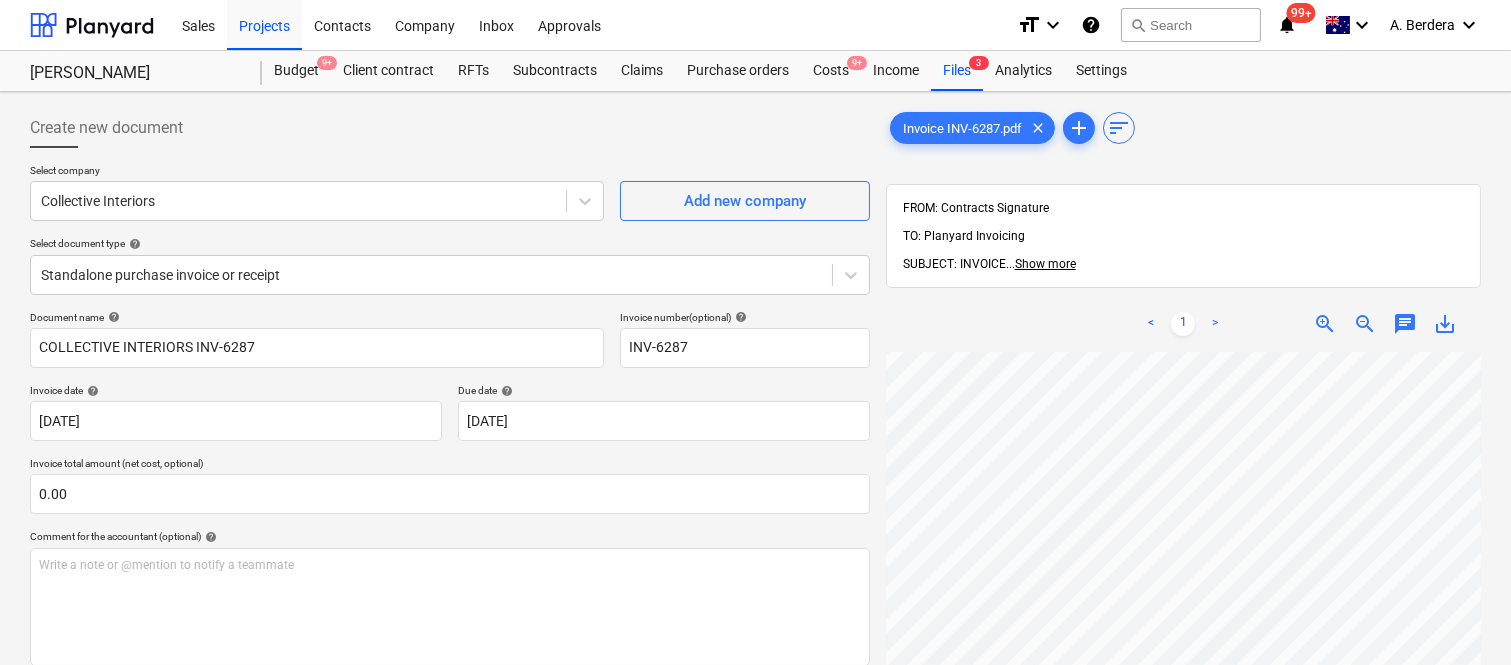 scroll, scrollTop: 317, scrollLeft: 0, axis: vertical 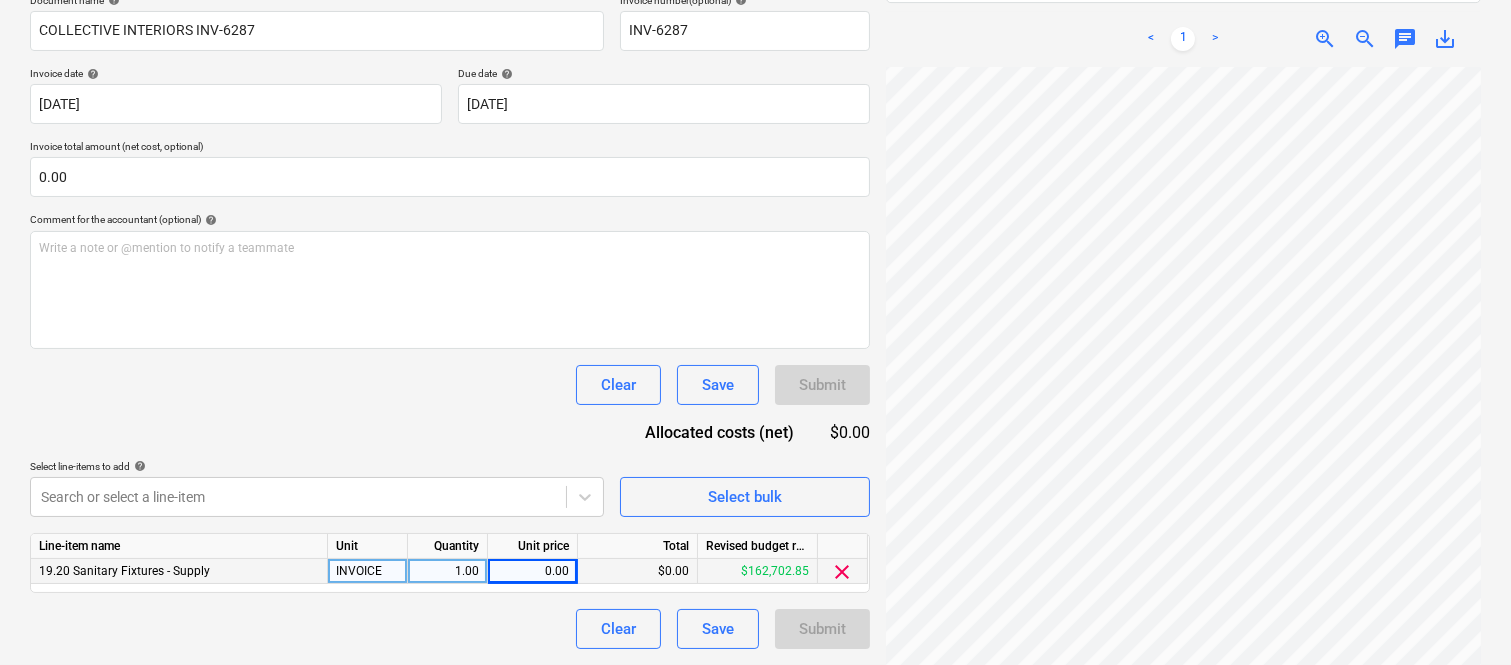 click on "zoom_out" at bounding box center [1365, 39] 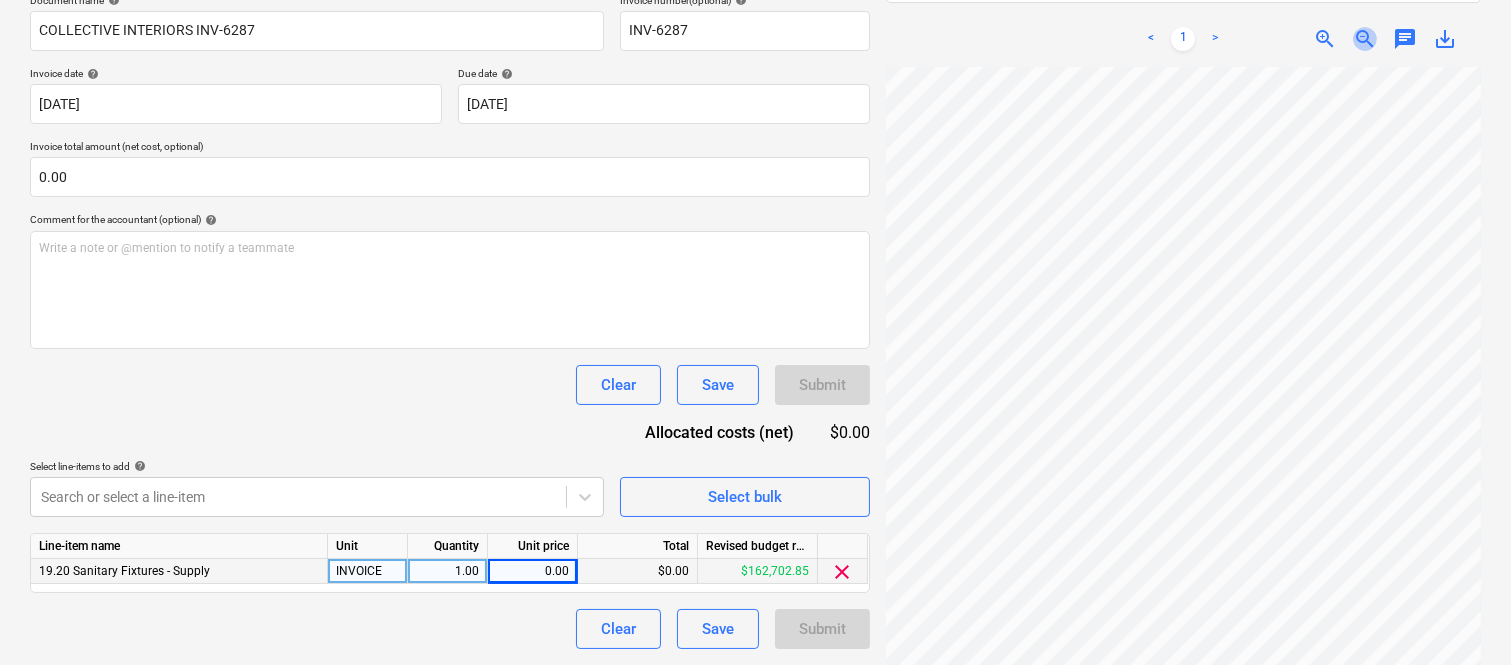 click on "zoom_out" at bounding box center (1365, 39) 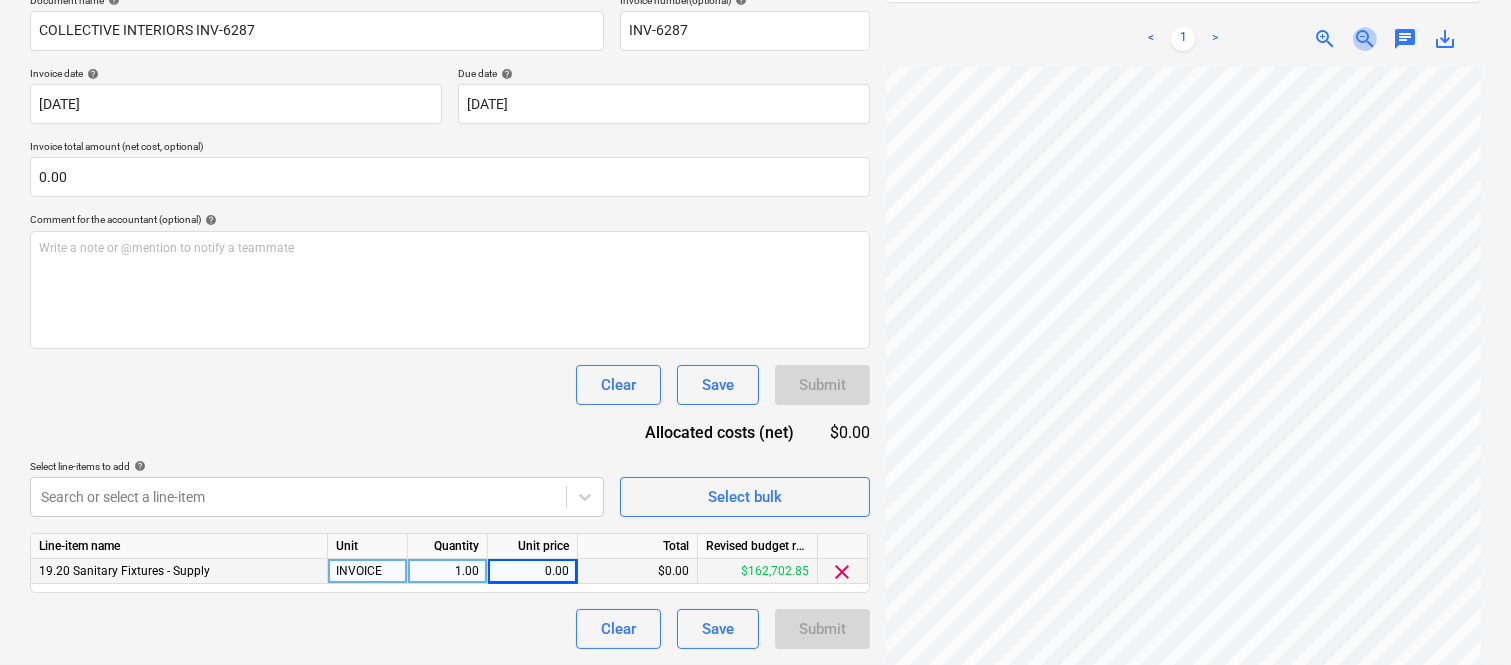 click on "zoom_out" at bounding box center (1365, 39) 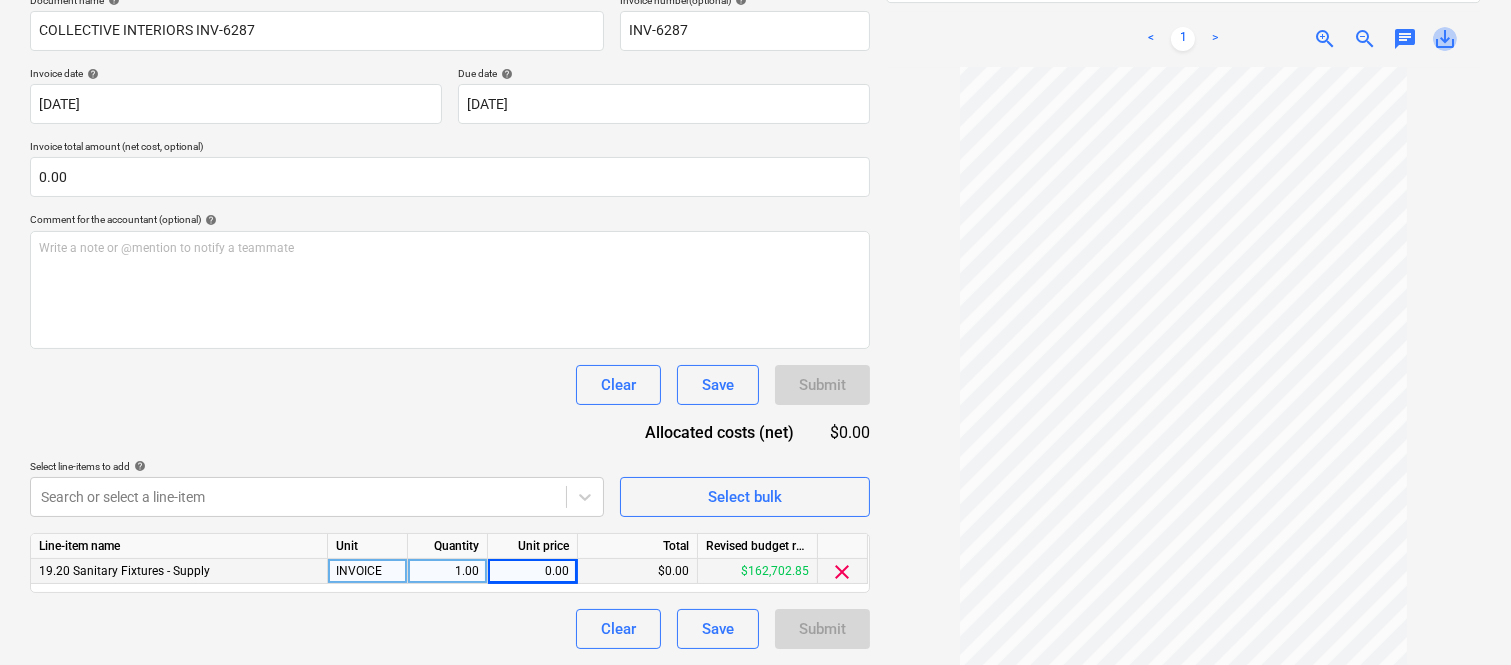click on "save_alt" at bounding box center (1445, 39) 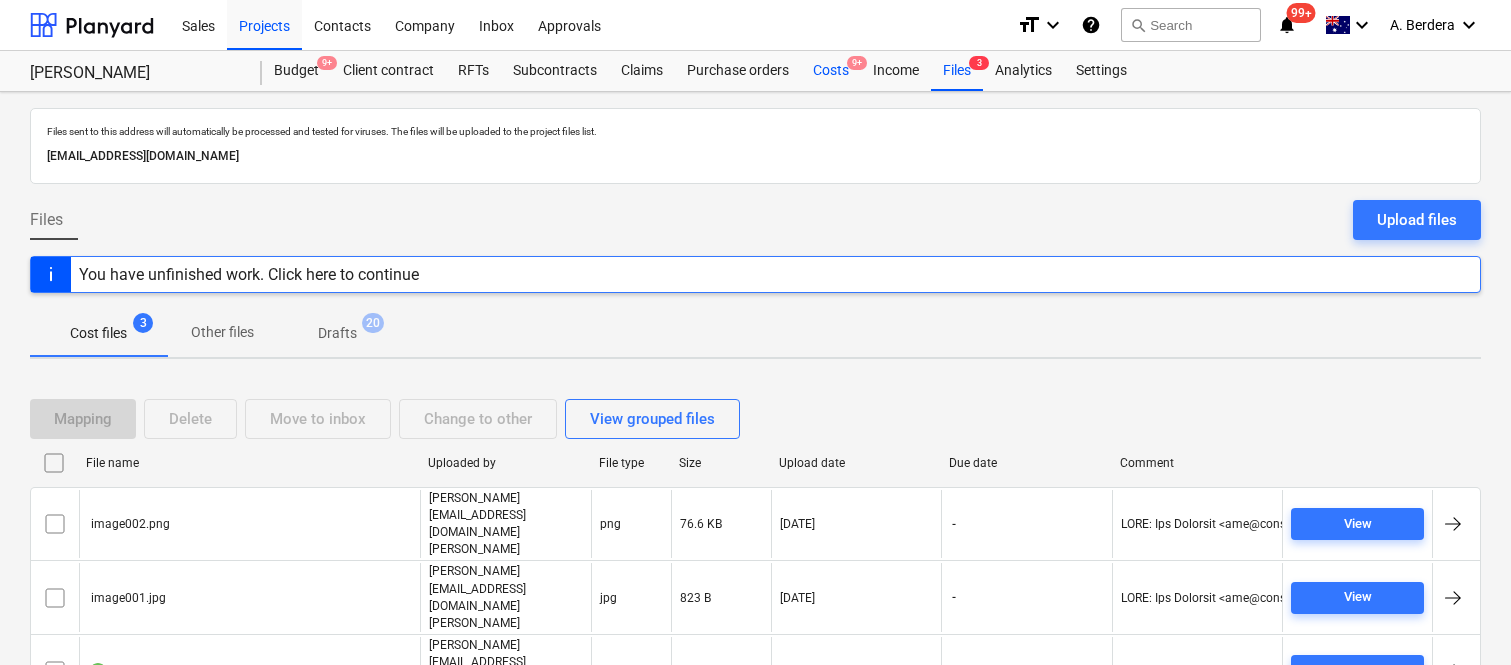 scroll, scrollTop: 0, scrollLeft: 0, axis: both 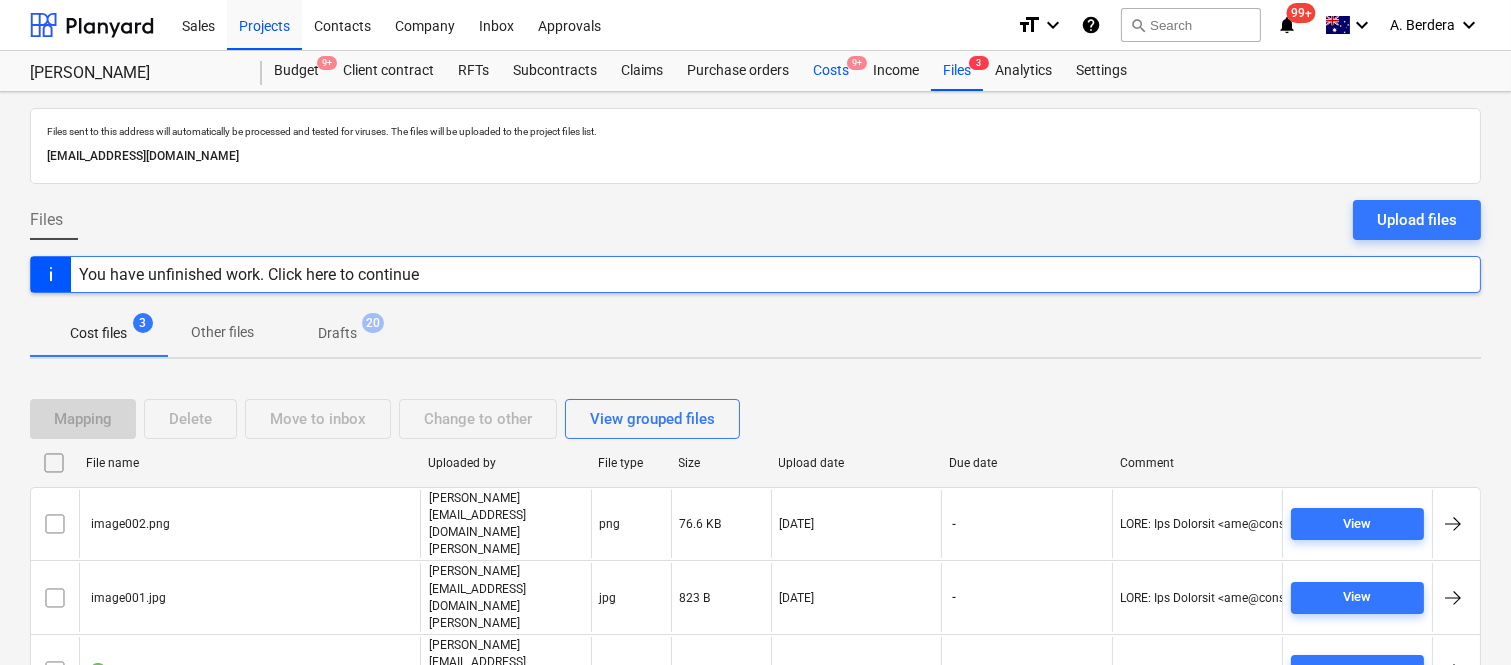 click on "Costs 9+" at bounding box center [831, 71] 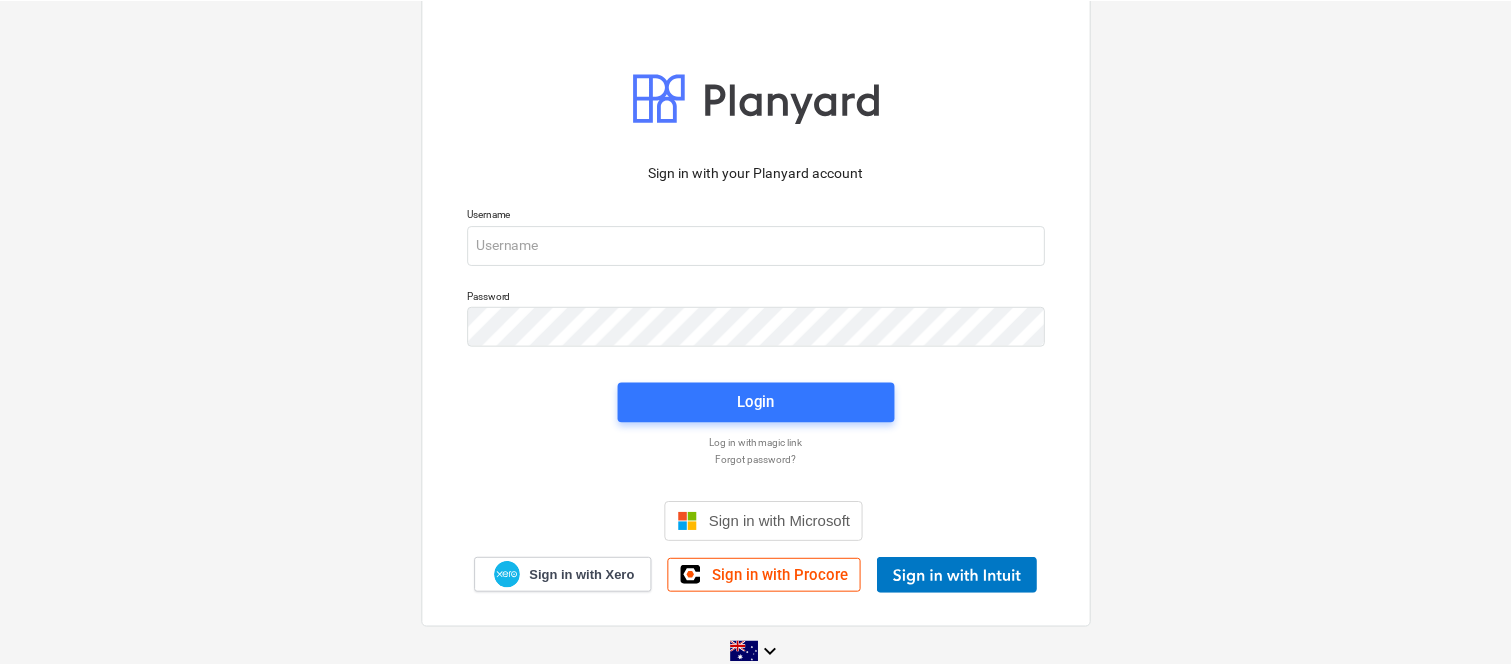 scroll, scrollTop: 0, scrollLeft: 0, axis: both 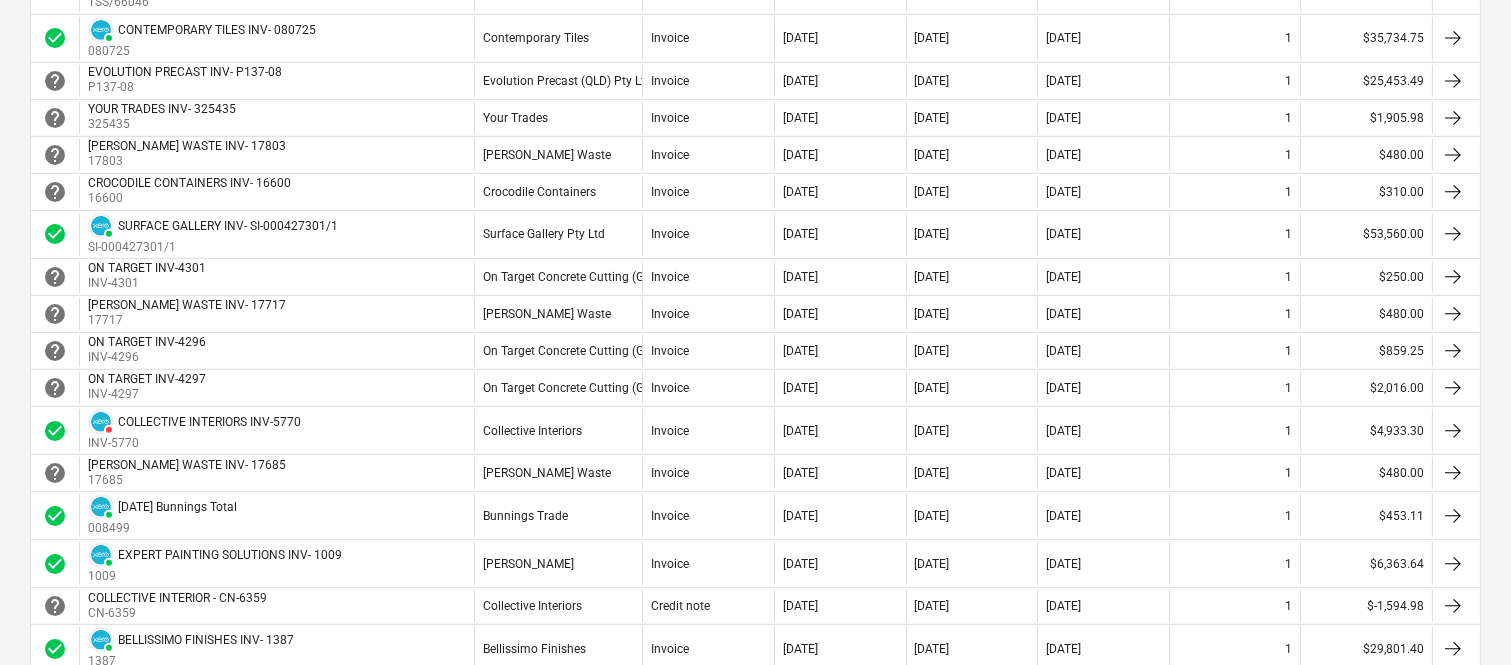 click on "Collective Interiors" at bounding box center (558, 430) 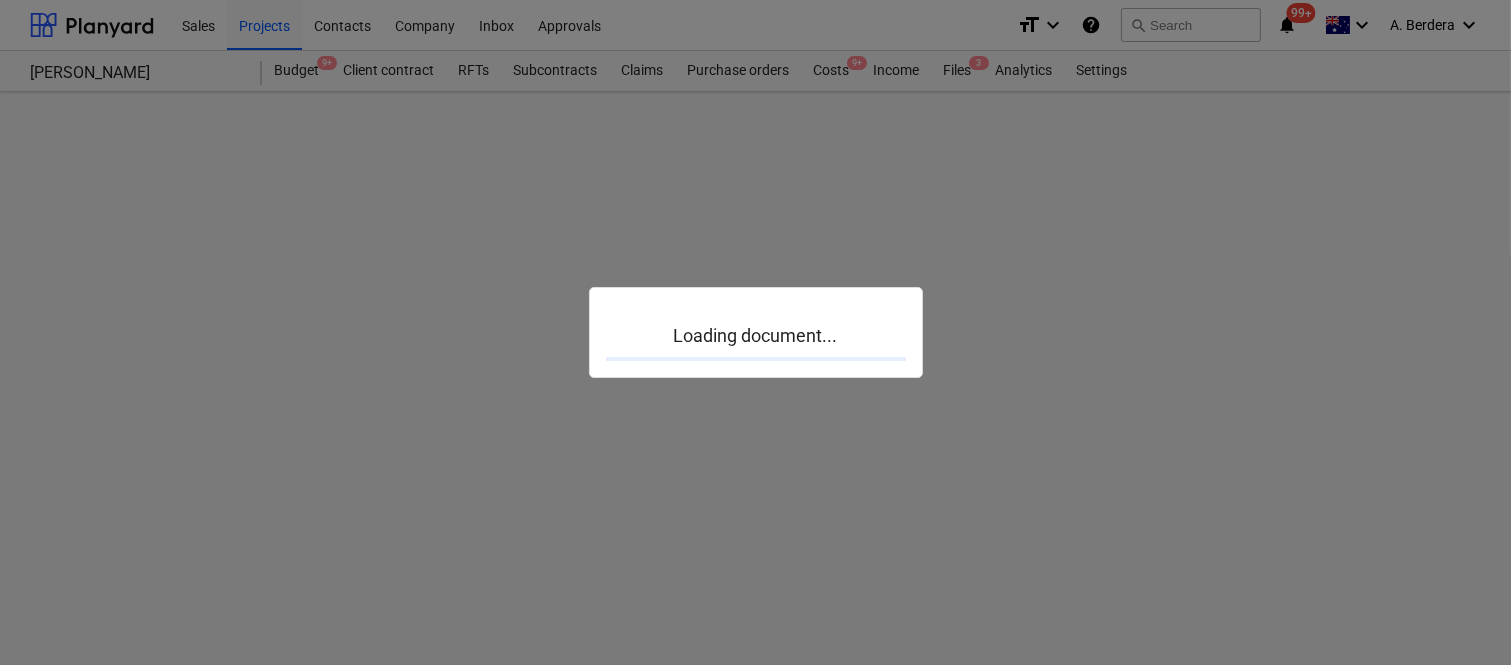 scroll, scrollTop: 0, scrollLeft: 0, axis: both 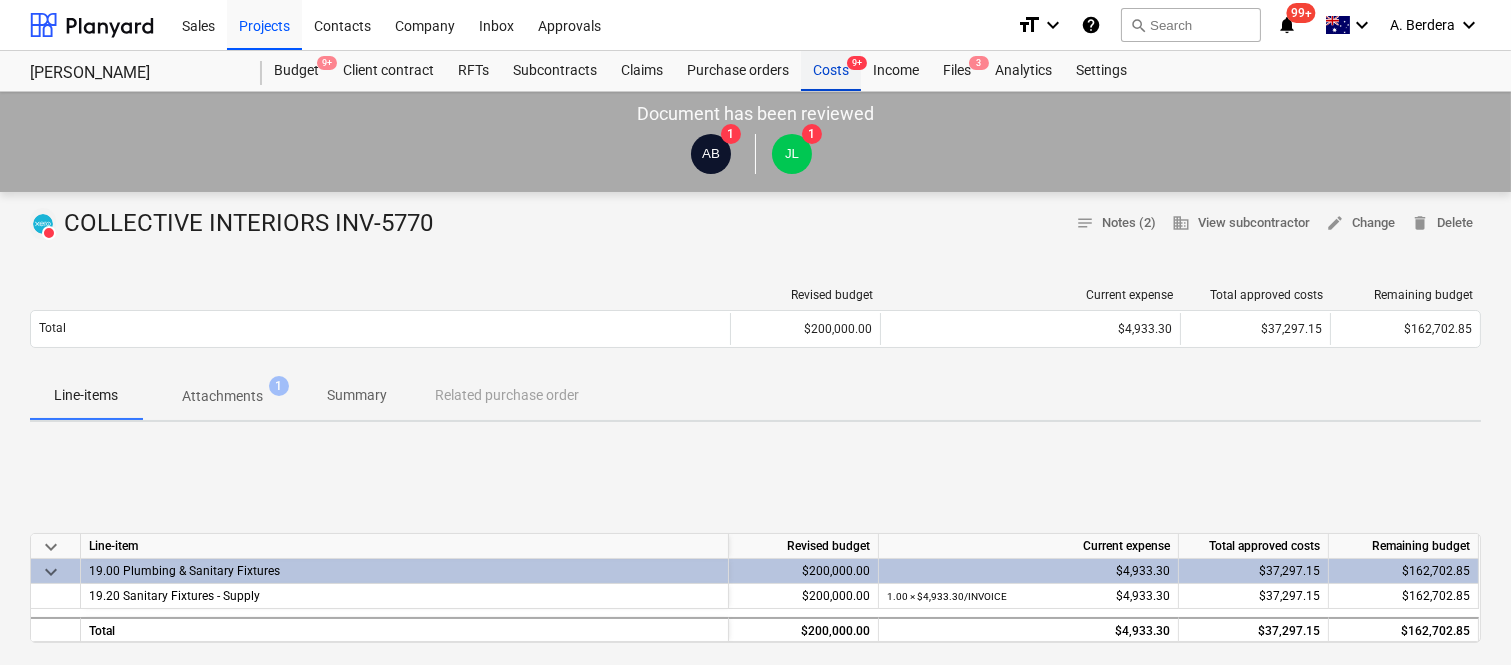 click on "Costs 9+" at bounding box center [831, 71] 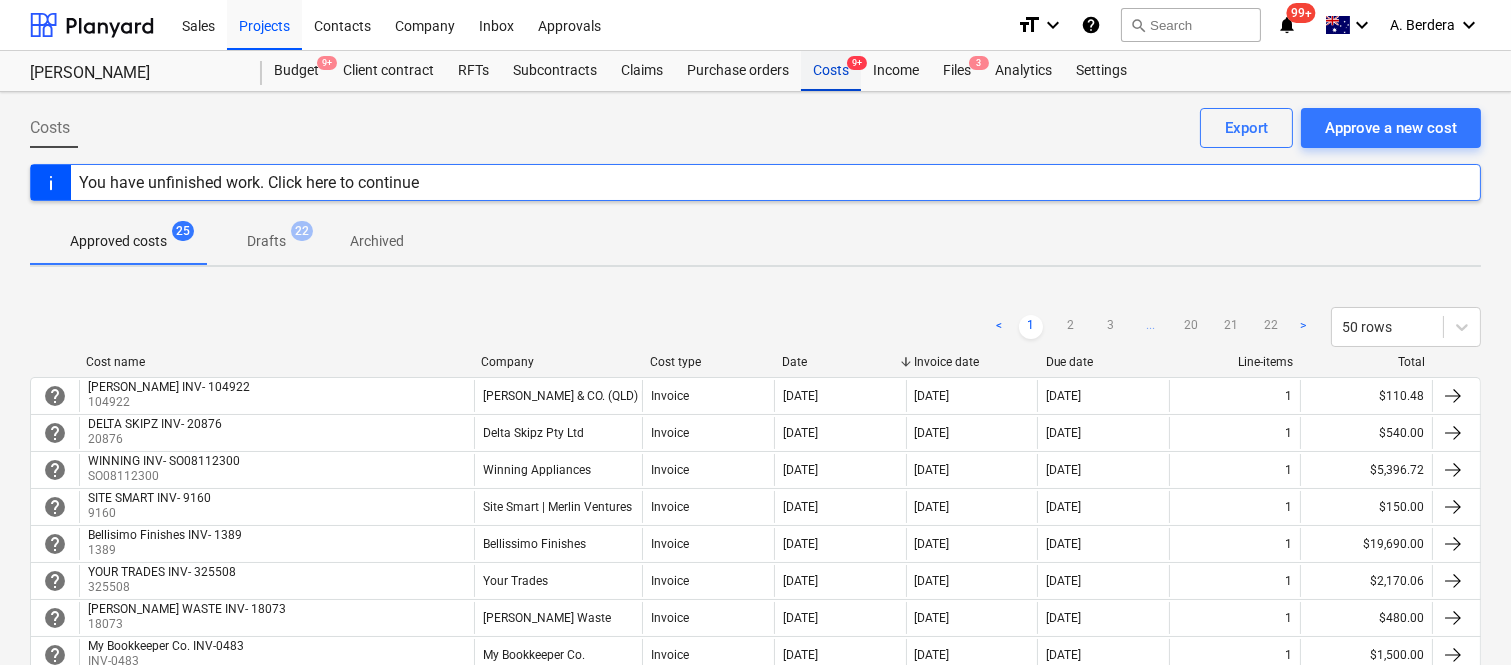 click on "Costs 9+" at bounding box center [831, 71] 